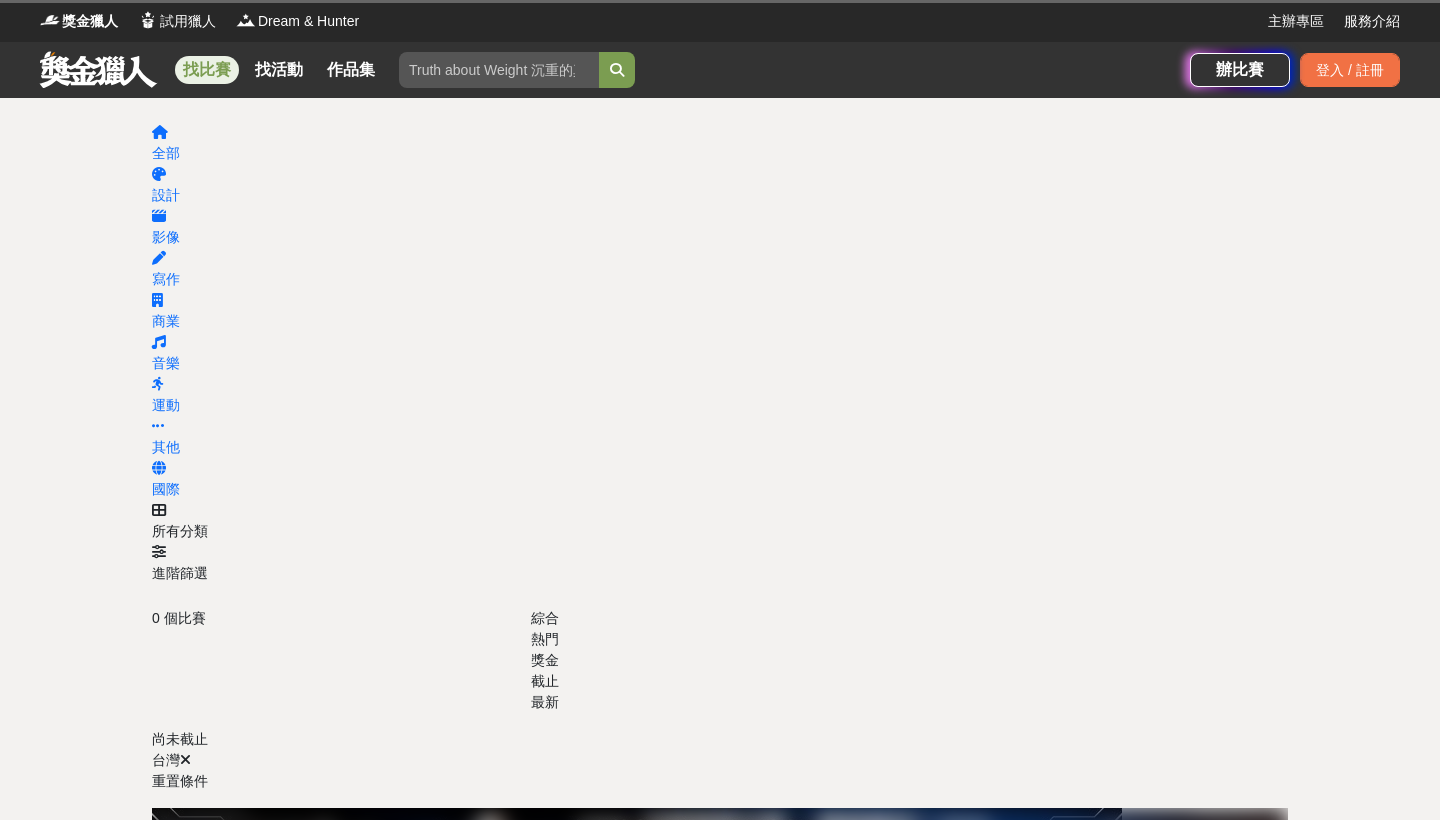 scroll, scrollTop: 0, scrollLeft: 0, axis: both 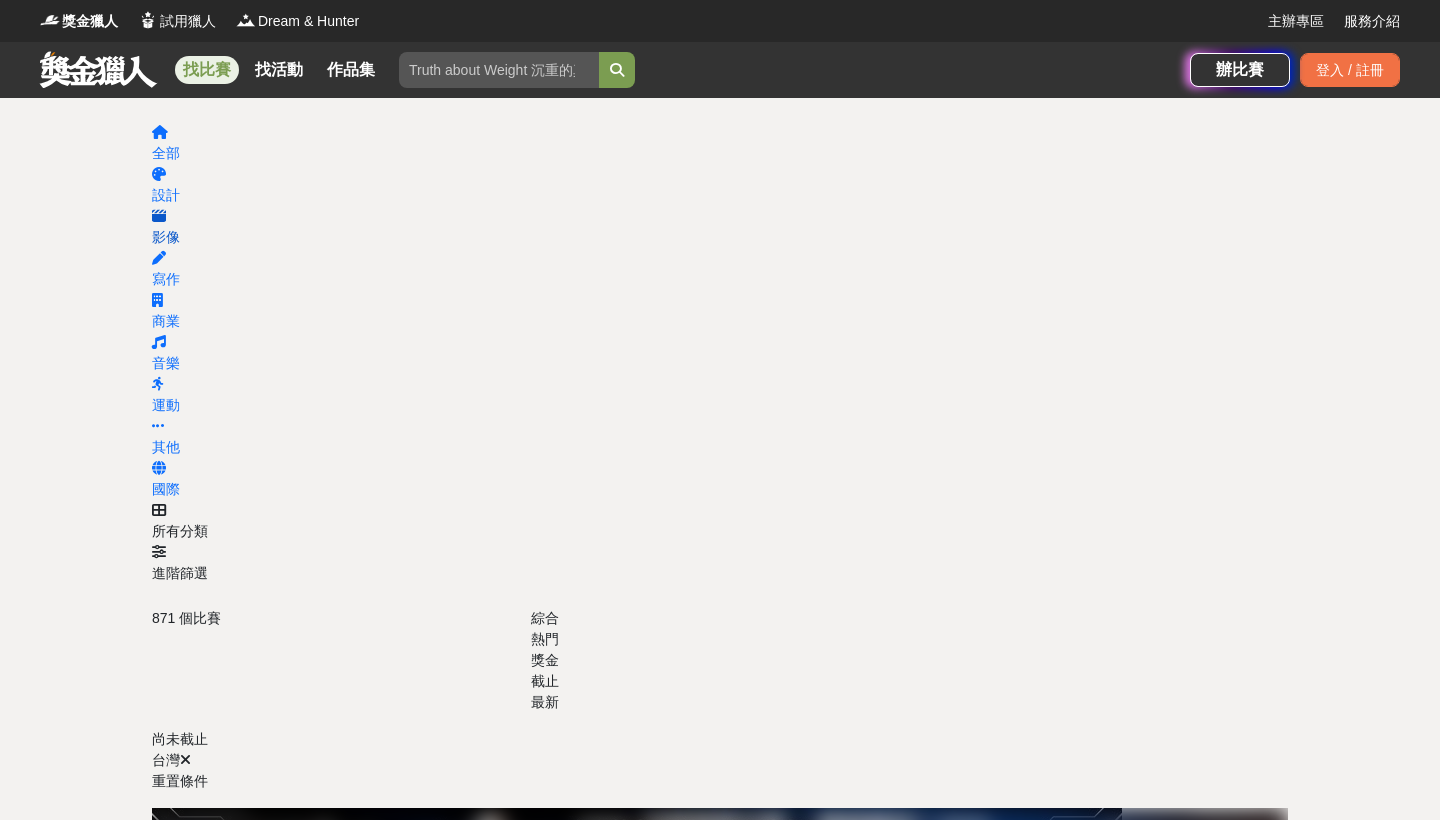 click on "影像" at bounding box center [720, 237] 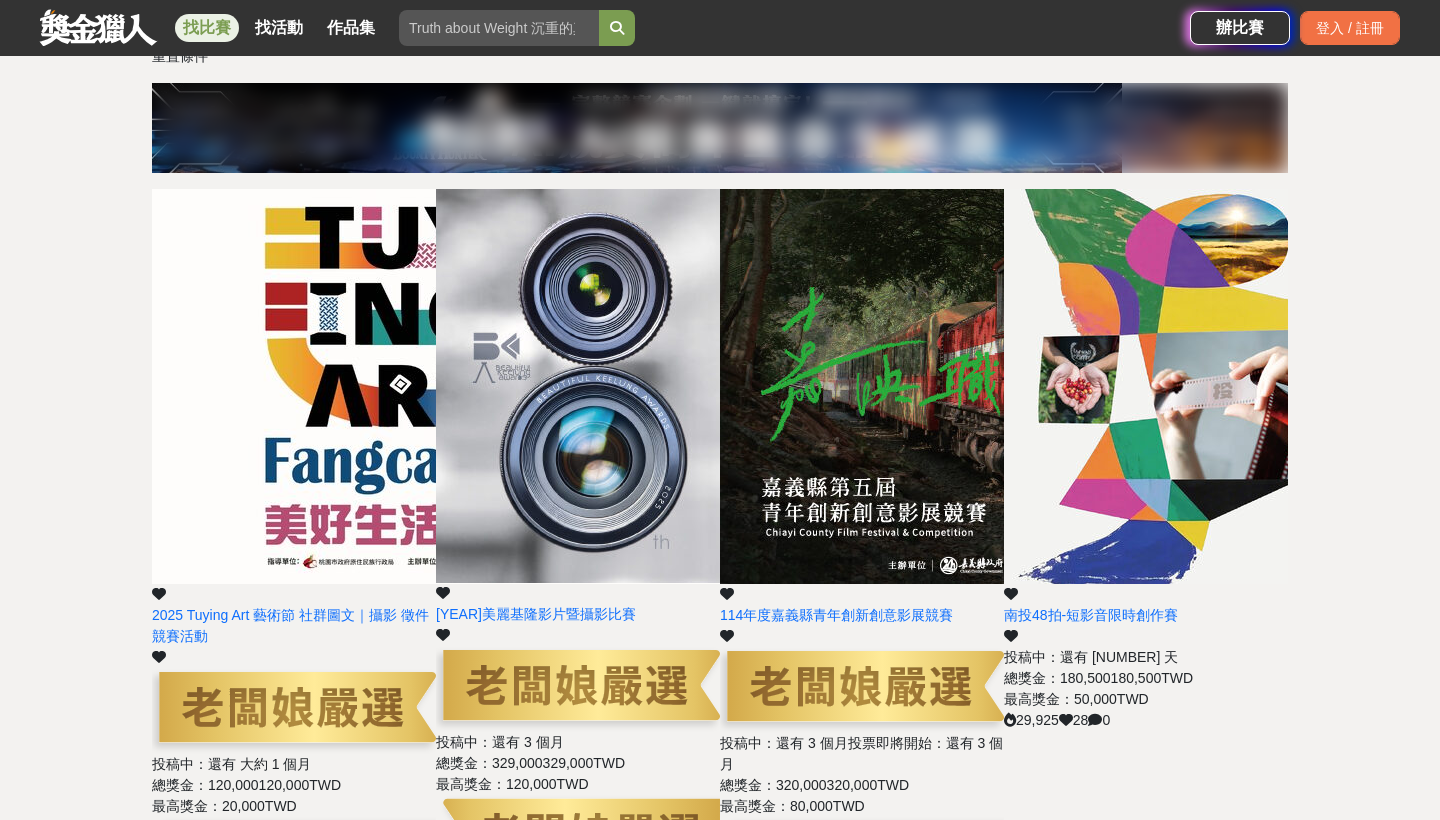 scroll, scrollTop: 762, scrollLeft: 0, axis: vertical 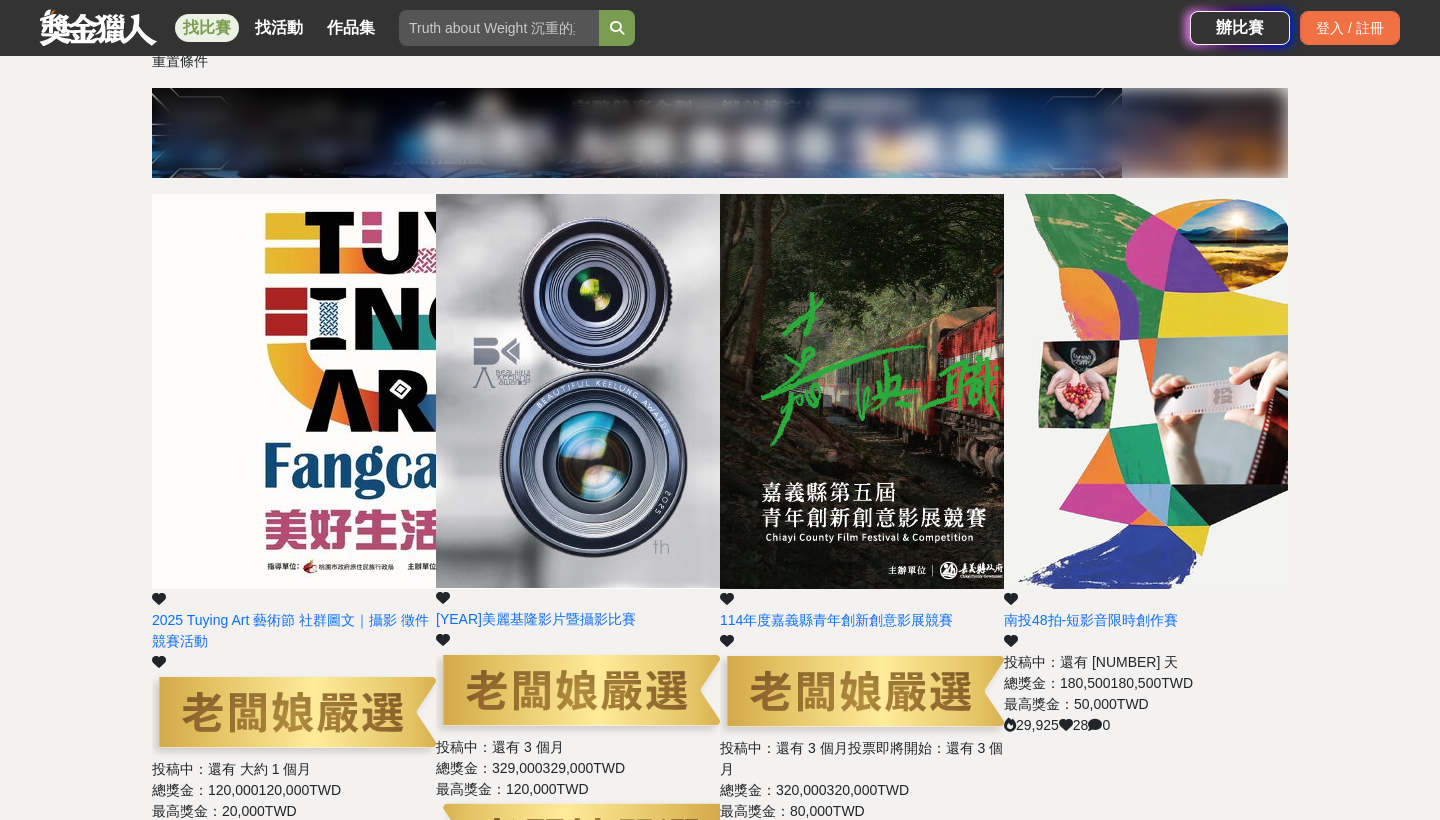 click at bounding box center (1039, 1125) 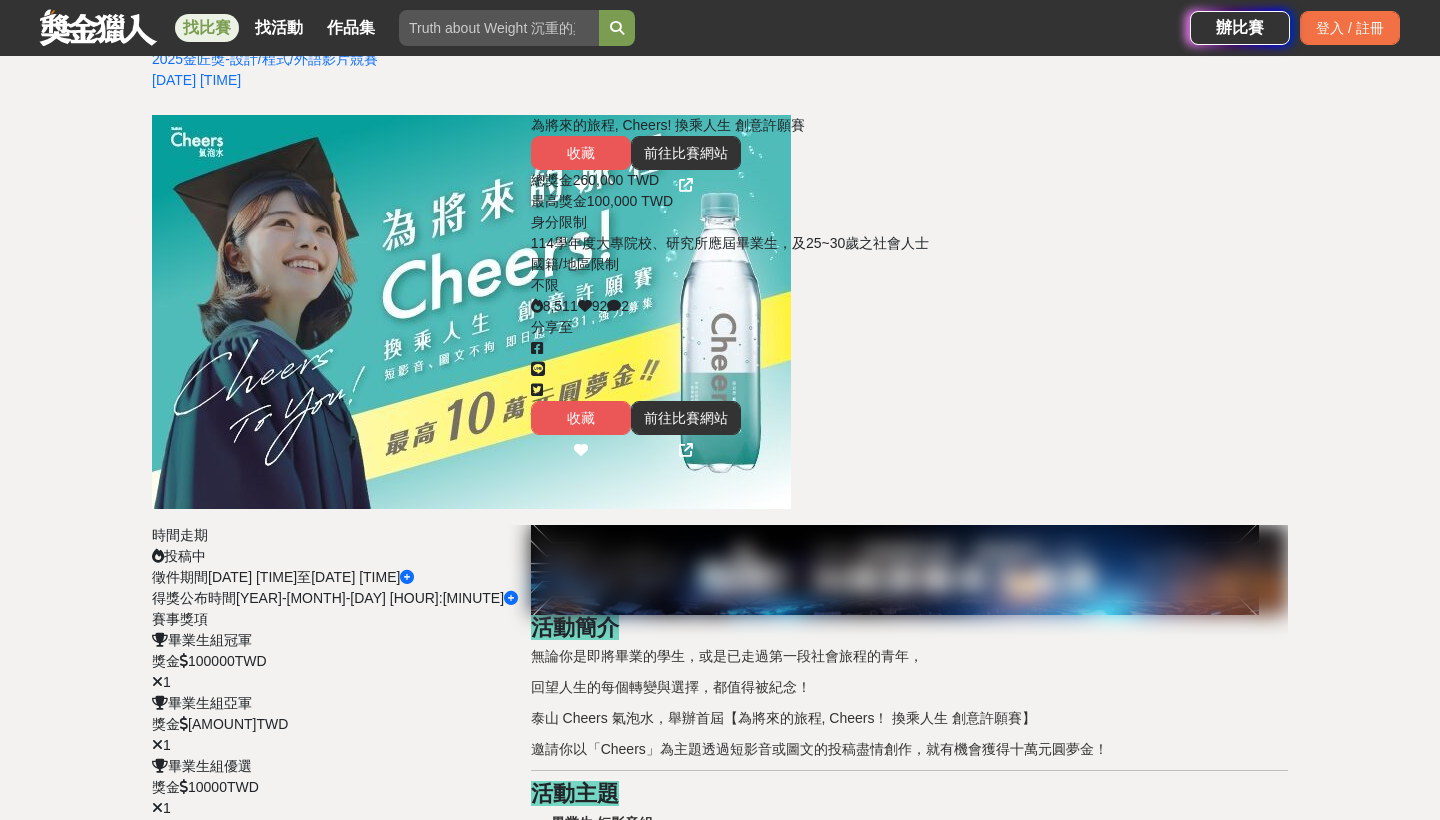 scroll, scrollTop: 767, scrollLeft: 0, axis: vertical 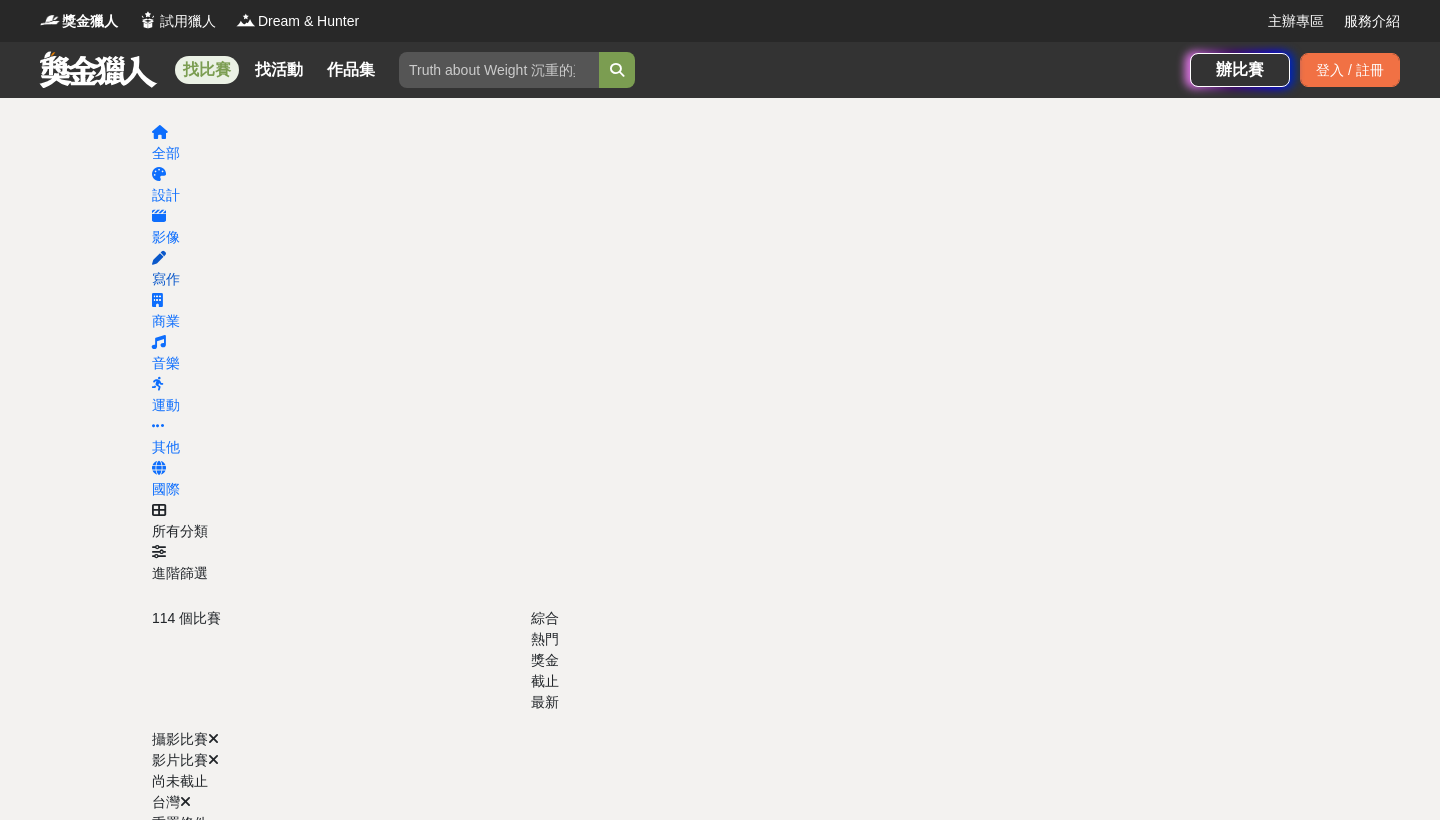click at bounding box center [159, 258] 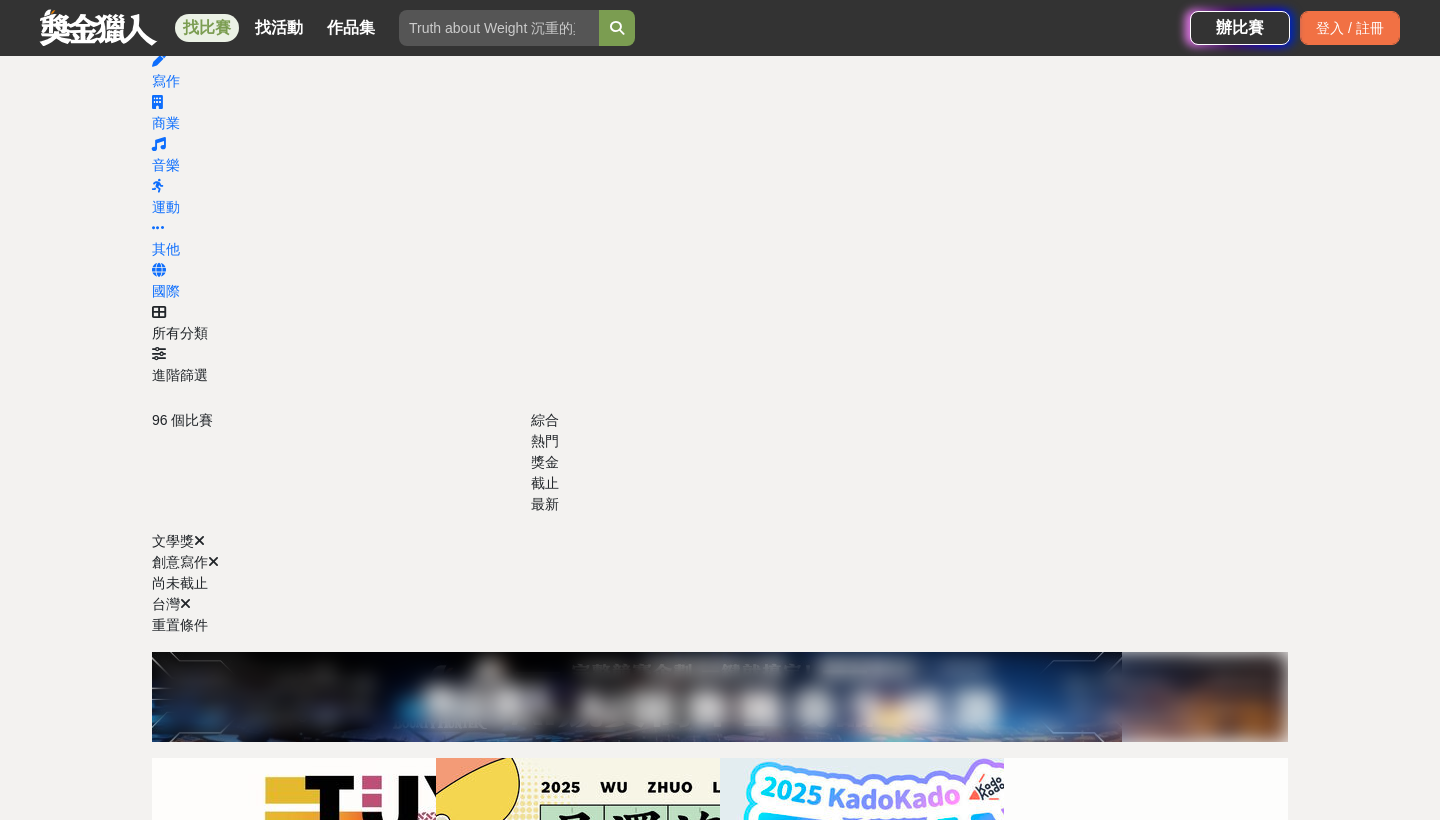 scroll, scrollTop: 239, scrollLeft: 0, axis: vertical 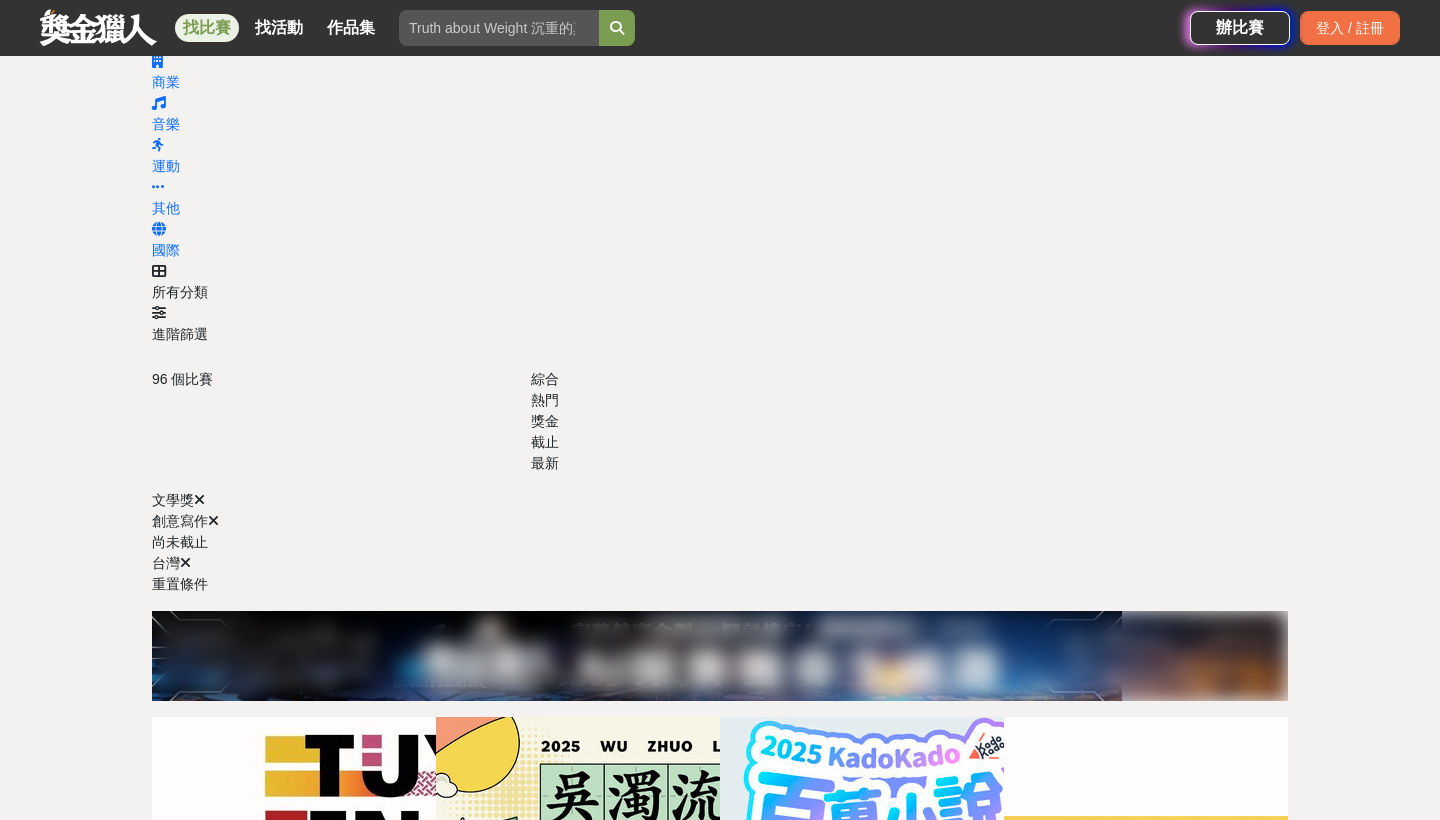 click at bounding box center (1260, 875) 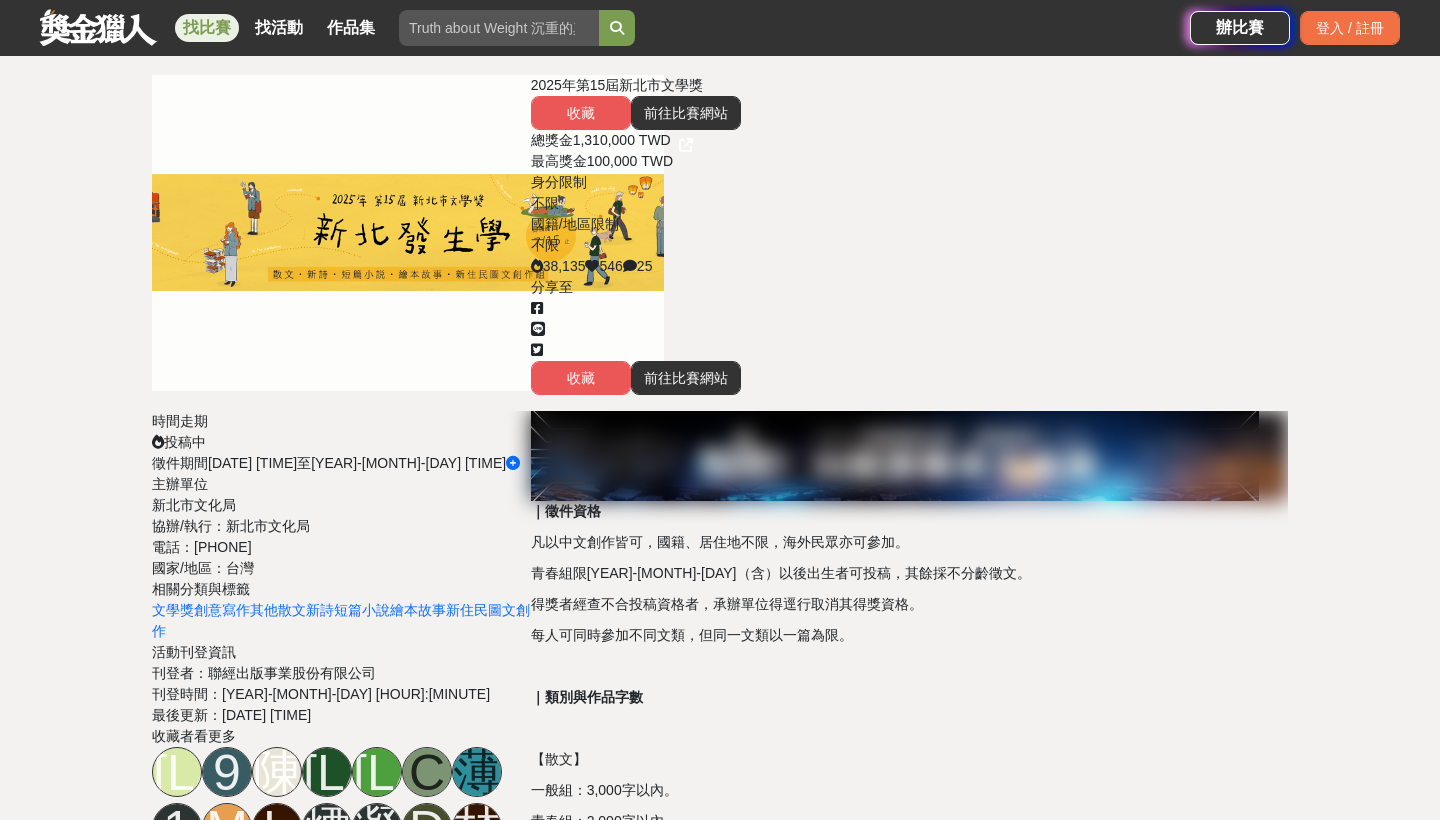 scroll, scrollTop: 511, scrollLeft: 0, axis: vertical 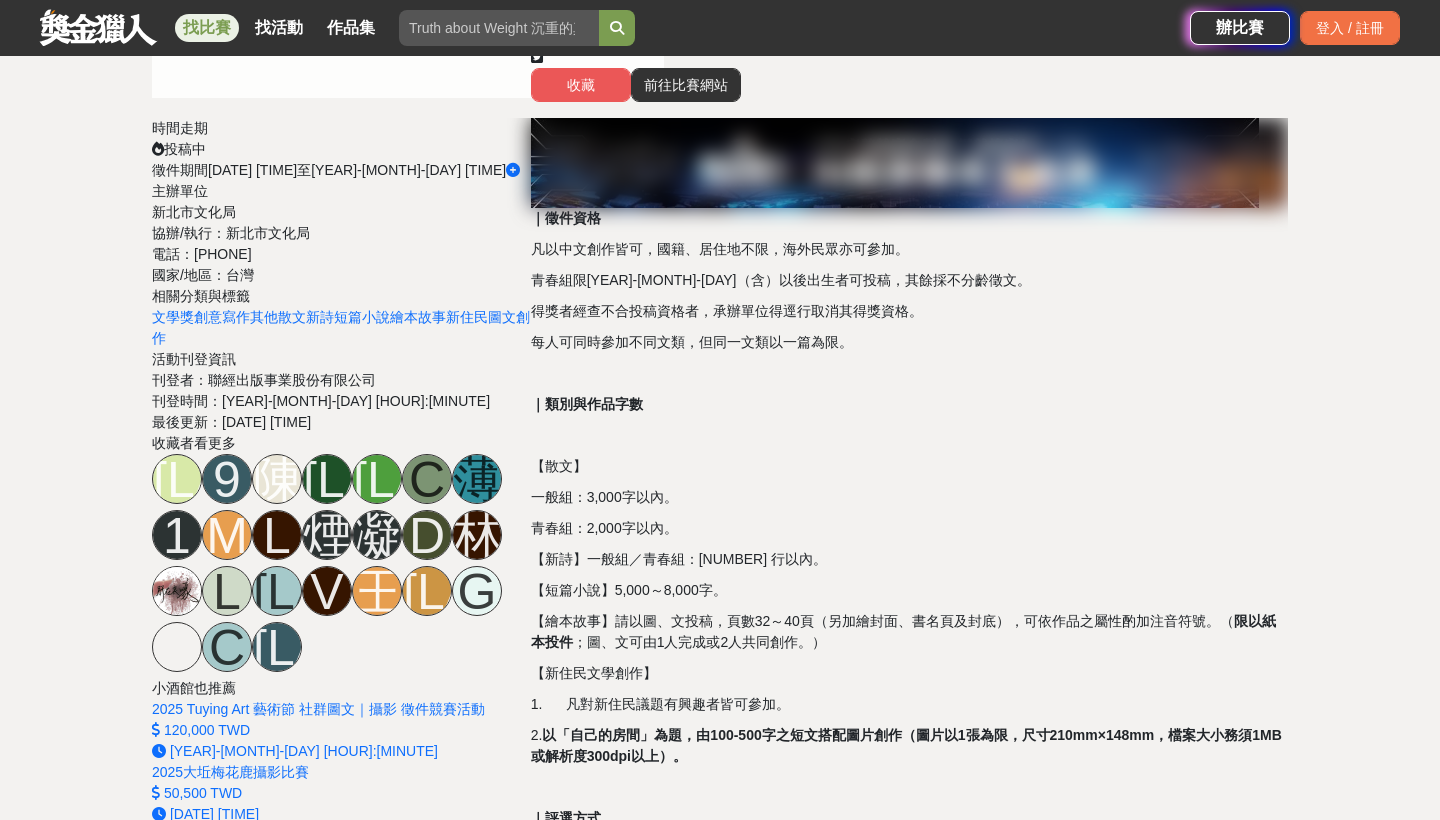 click at bounding box center (159, 6913) 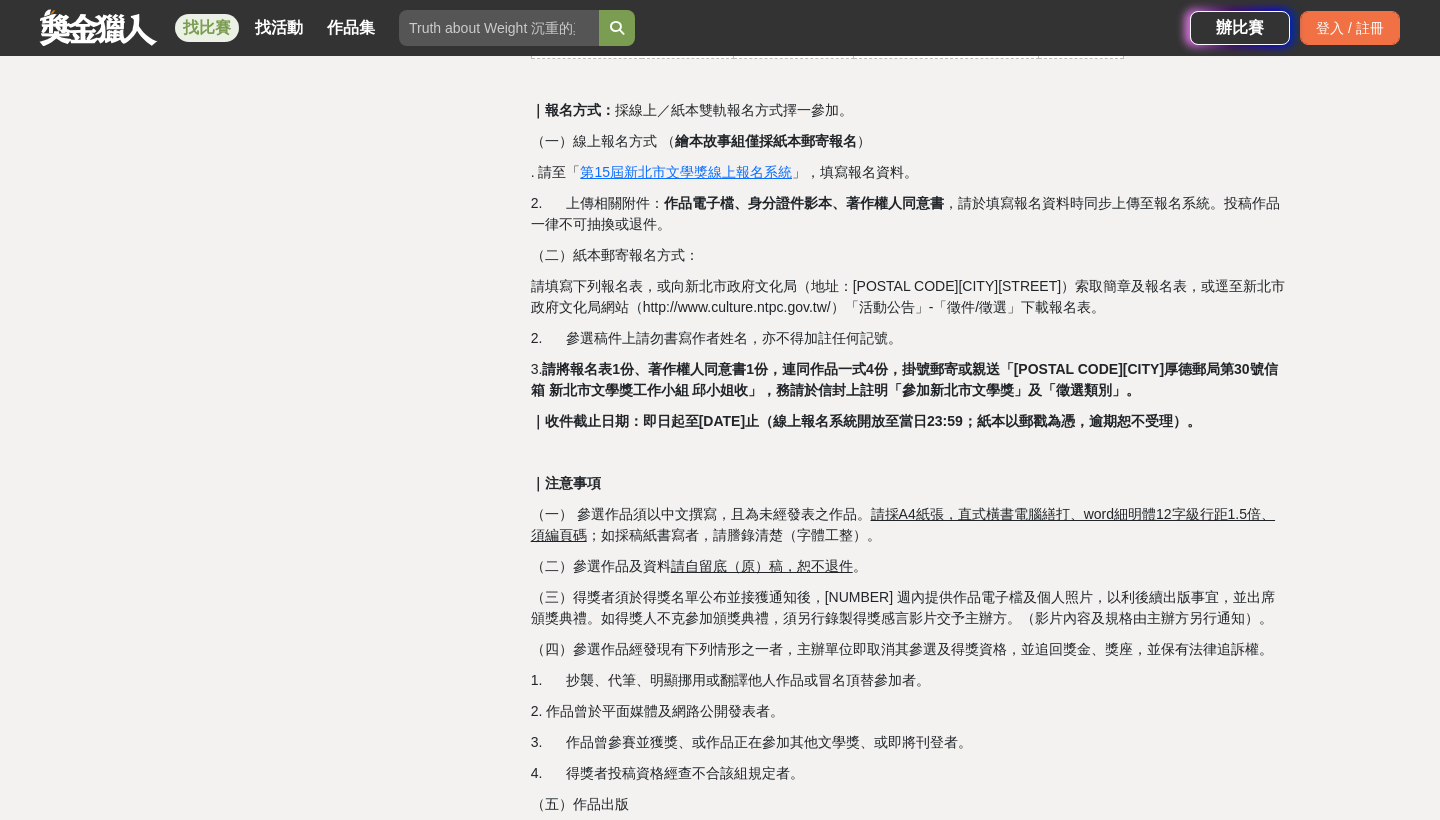 scroll, scrollTop: 2183, scrollLeft: 0, axis: vertical 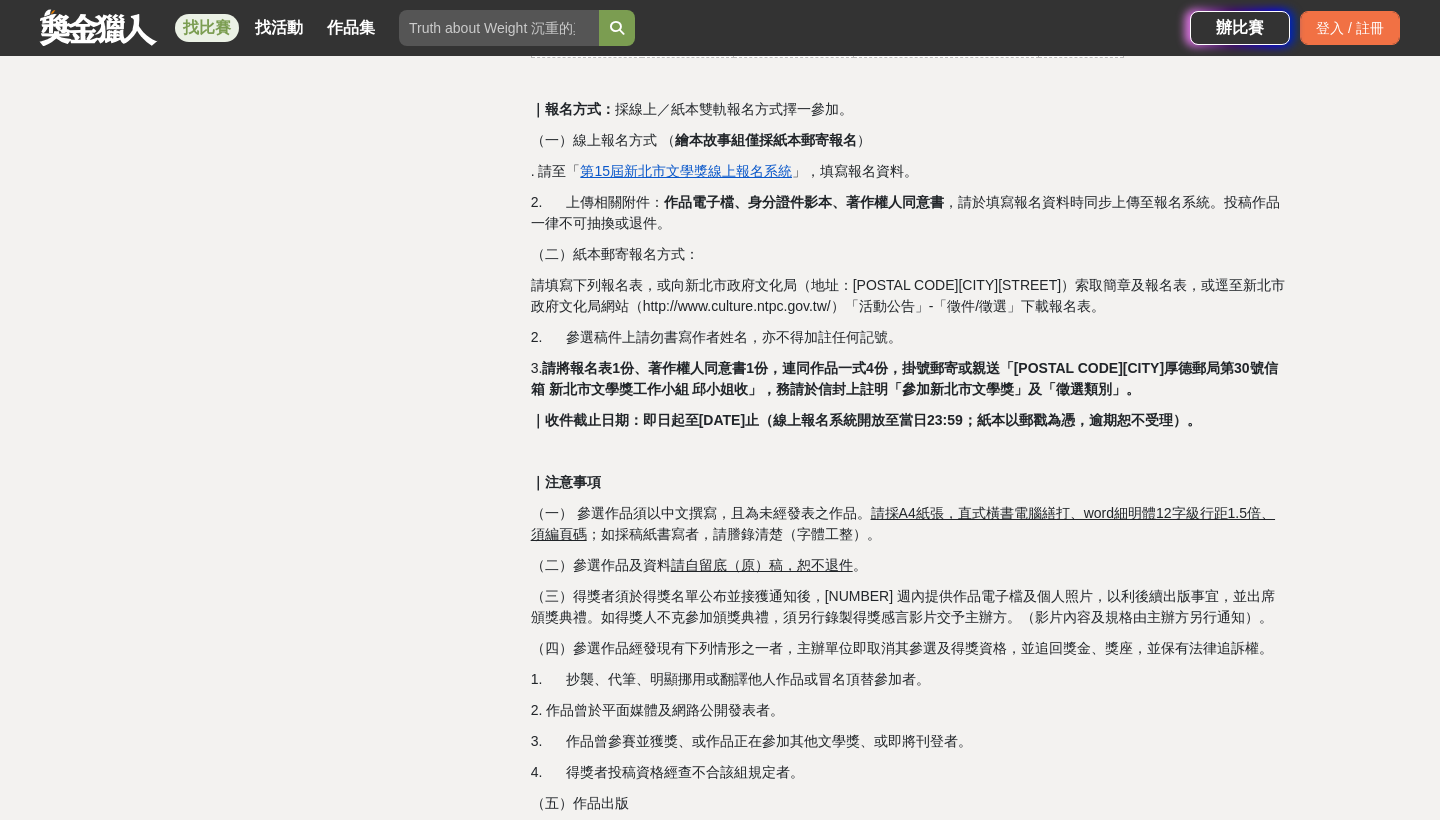 click on "第15屆新北市文學獎線上報名系統" at bounding box center (686, 171) 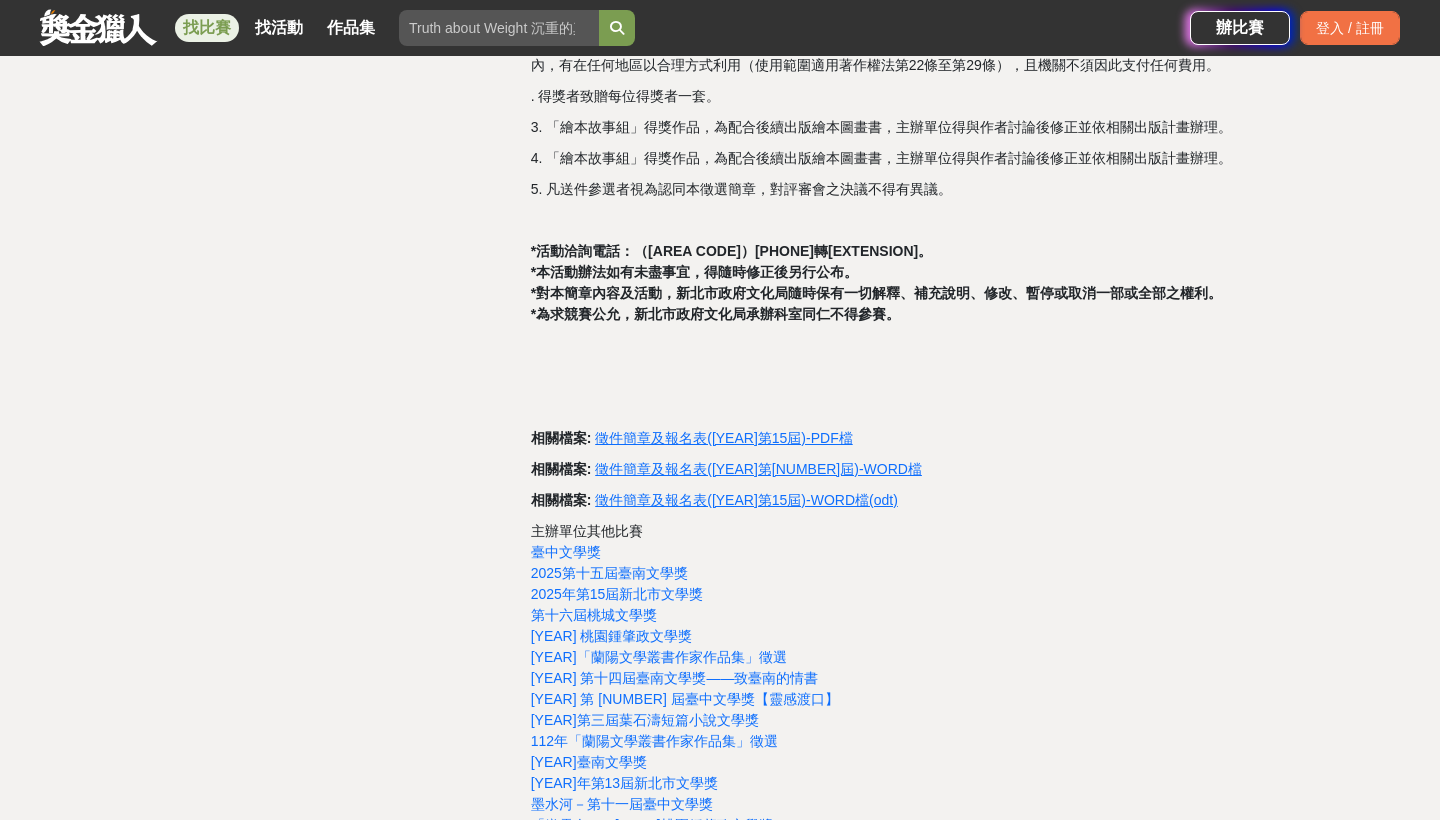 scroll, scrollTop: 2993, scrollLeft: 0, axis: vertical 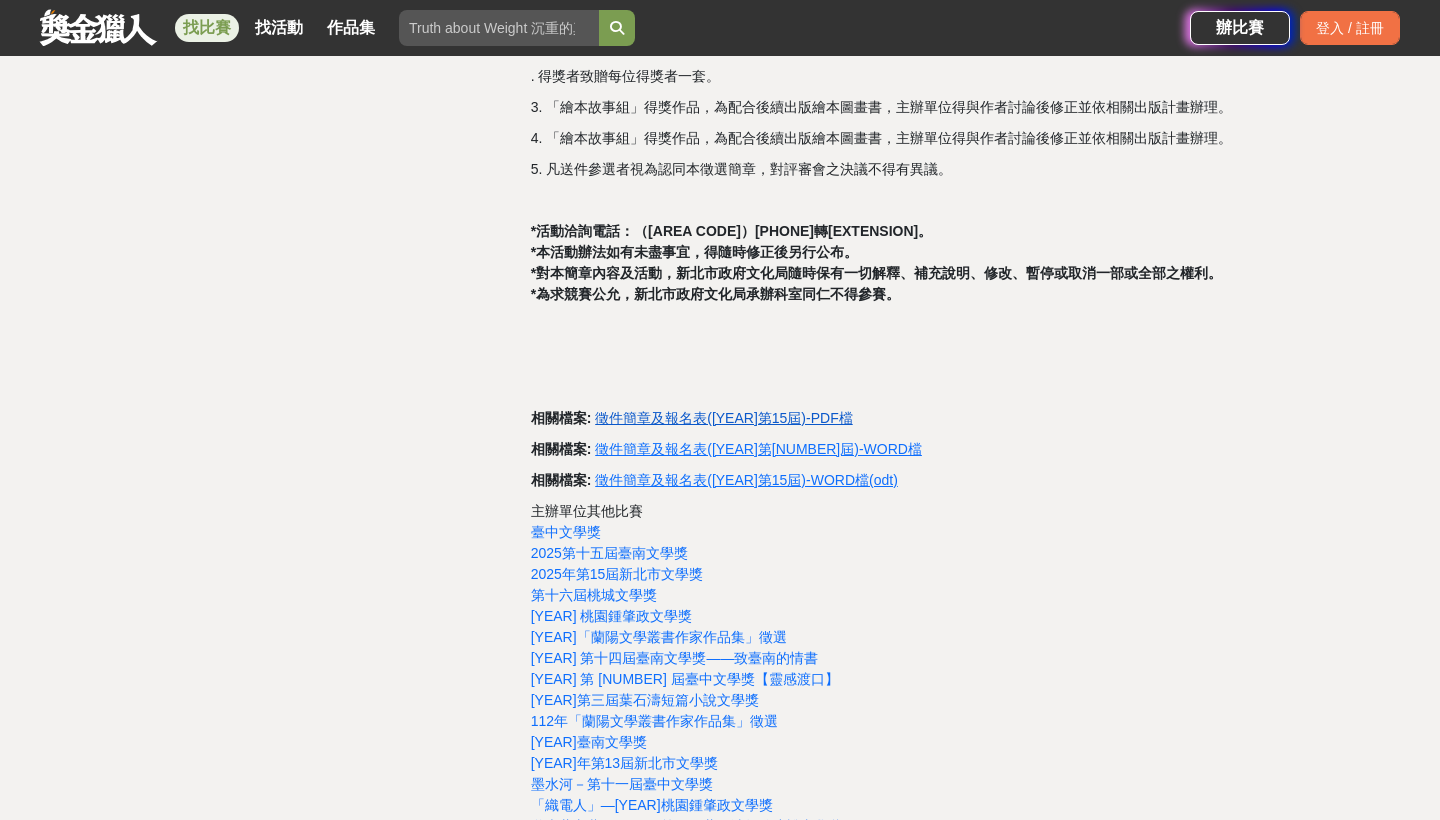 click on "徵件簡章及報名表([YEAR]第15屆)-PDF檔" at bounding box center (723, 418) 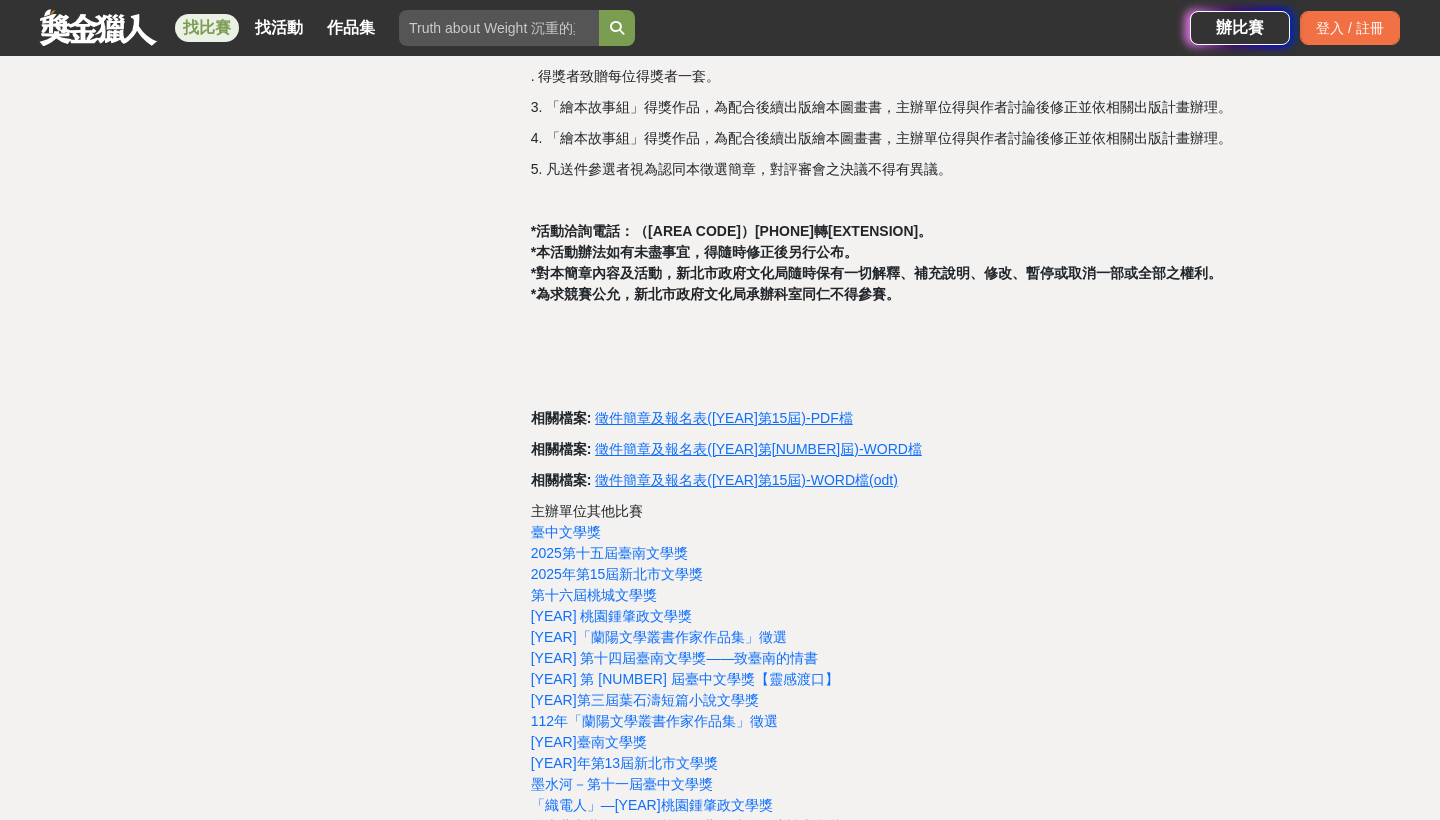 click at bounding box center (98, 27) 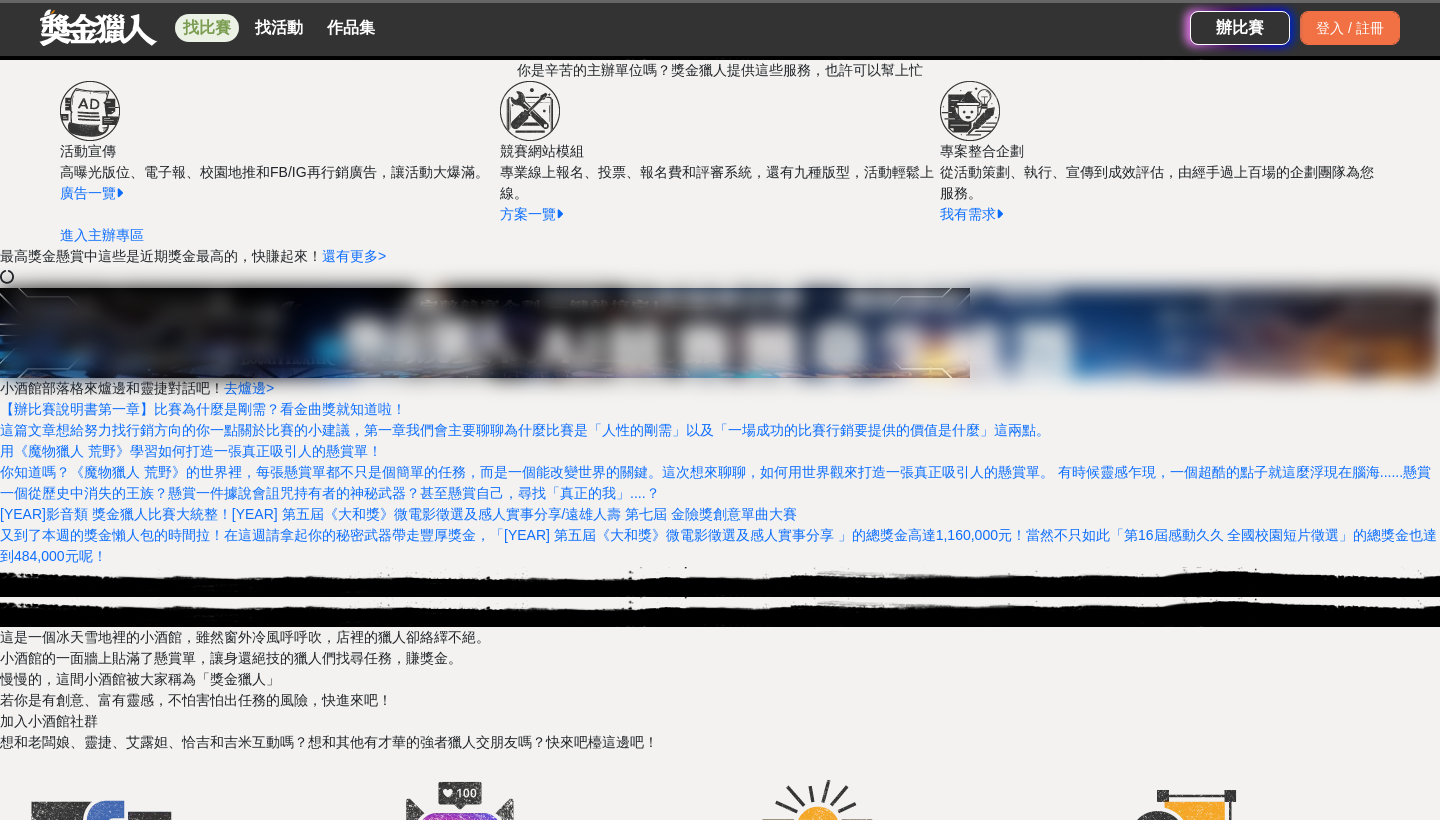 click on "找比賽" at bounding box center [207, 28] 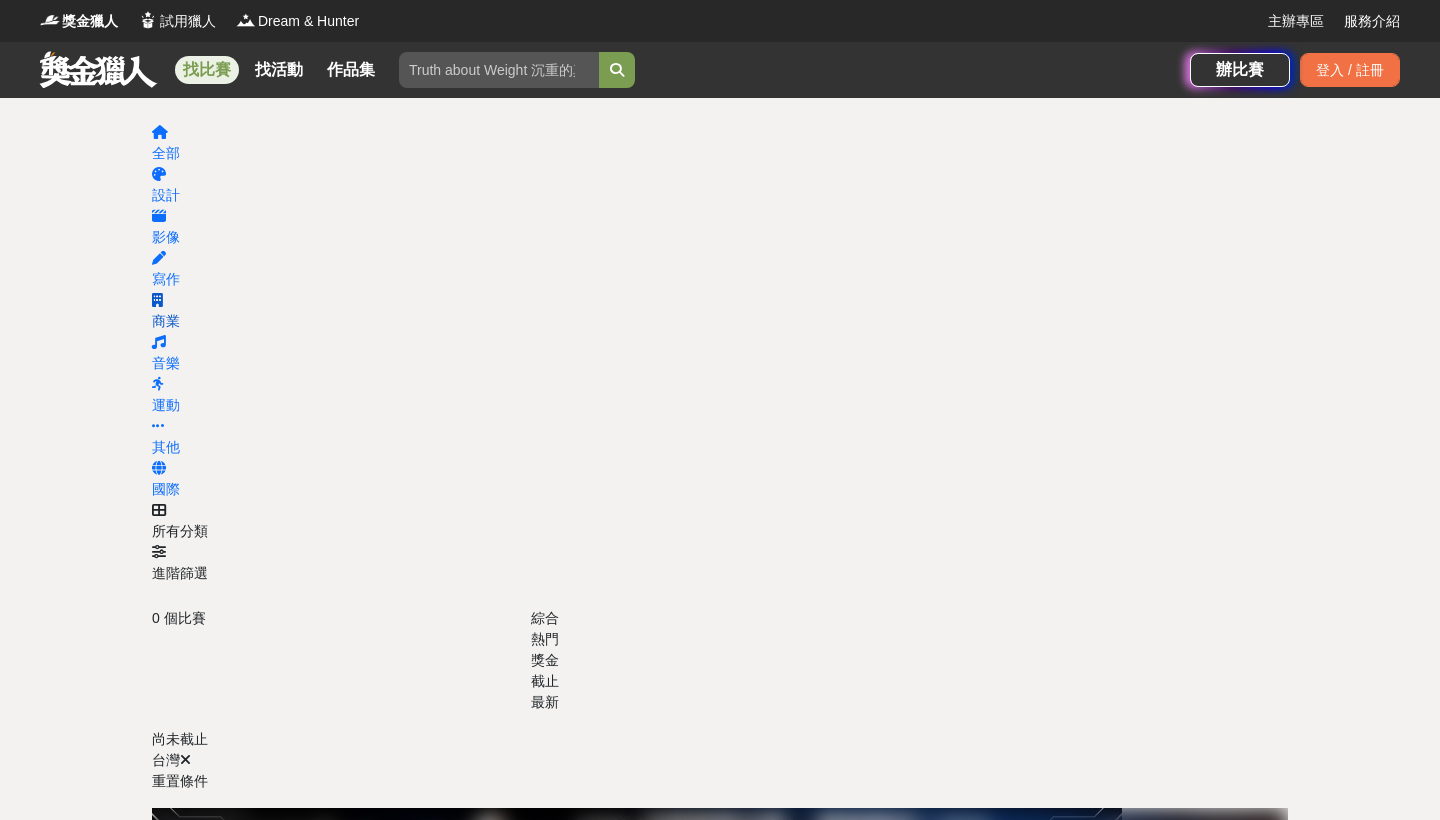scroll, scrollTop: 0, scrollLeft: 0, axis: both 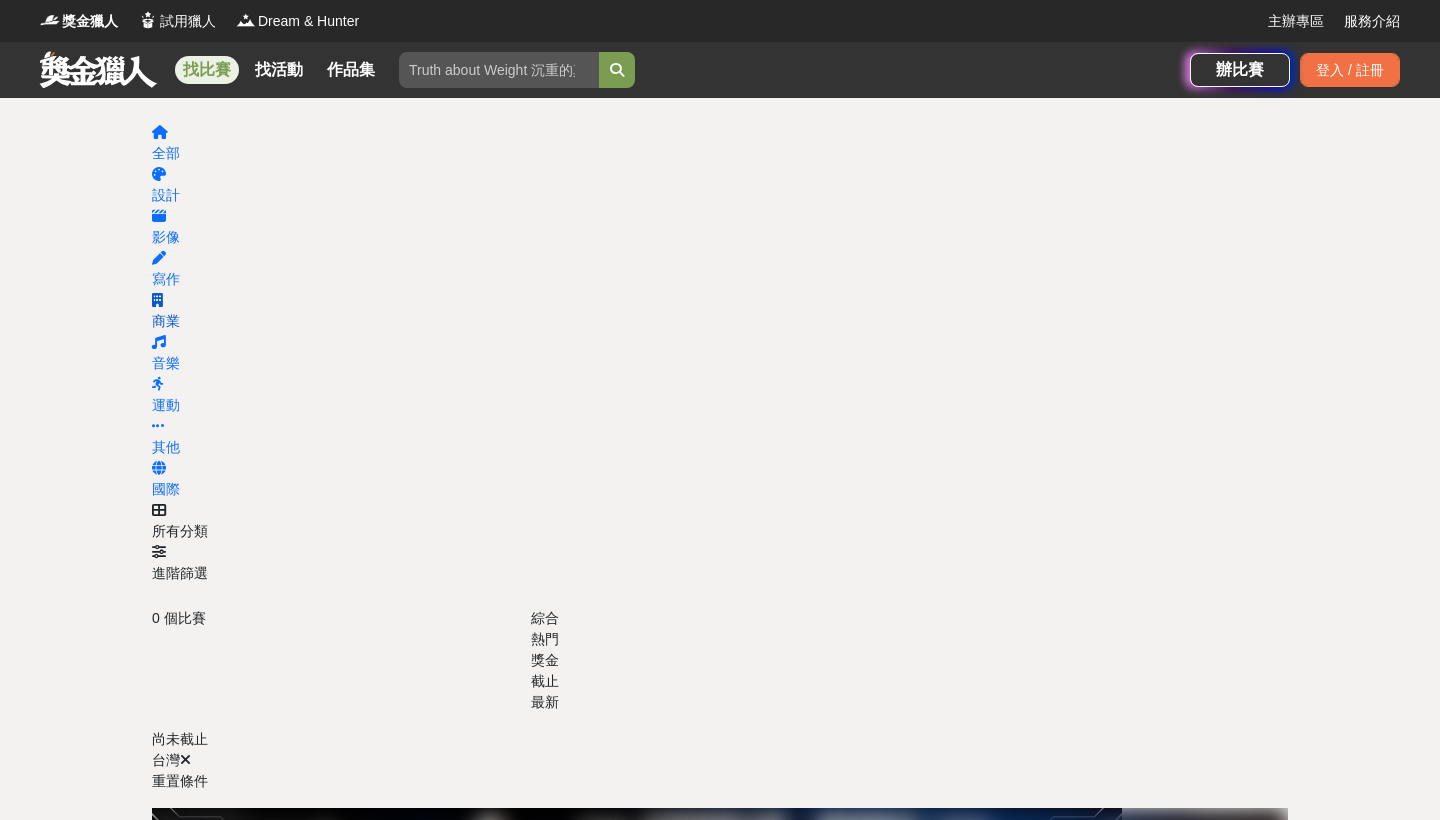 click at bounding box center [157, 300] 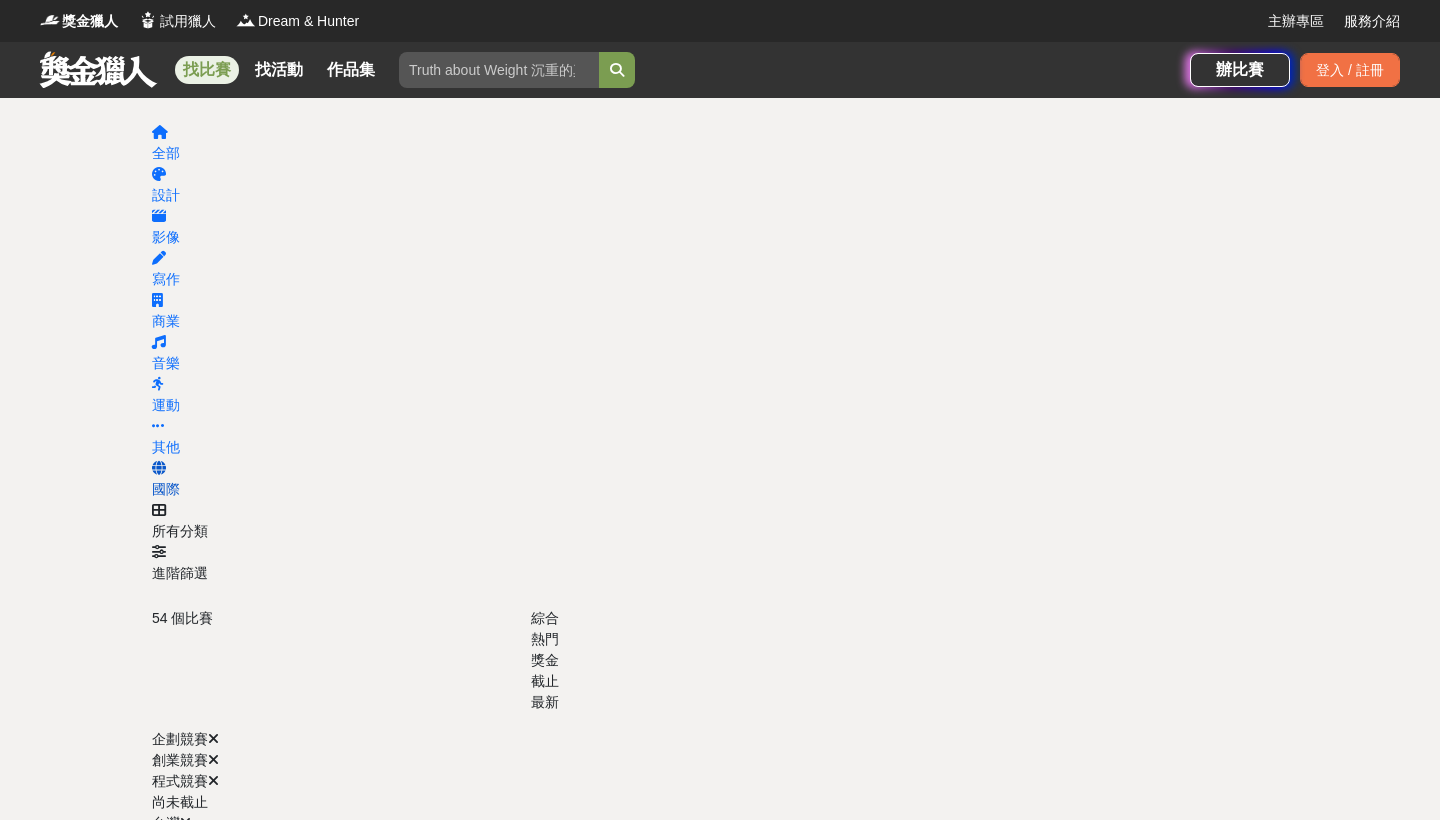 scroll, scrollTop: 0, scrollLeft: 0, axis: both 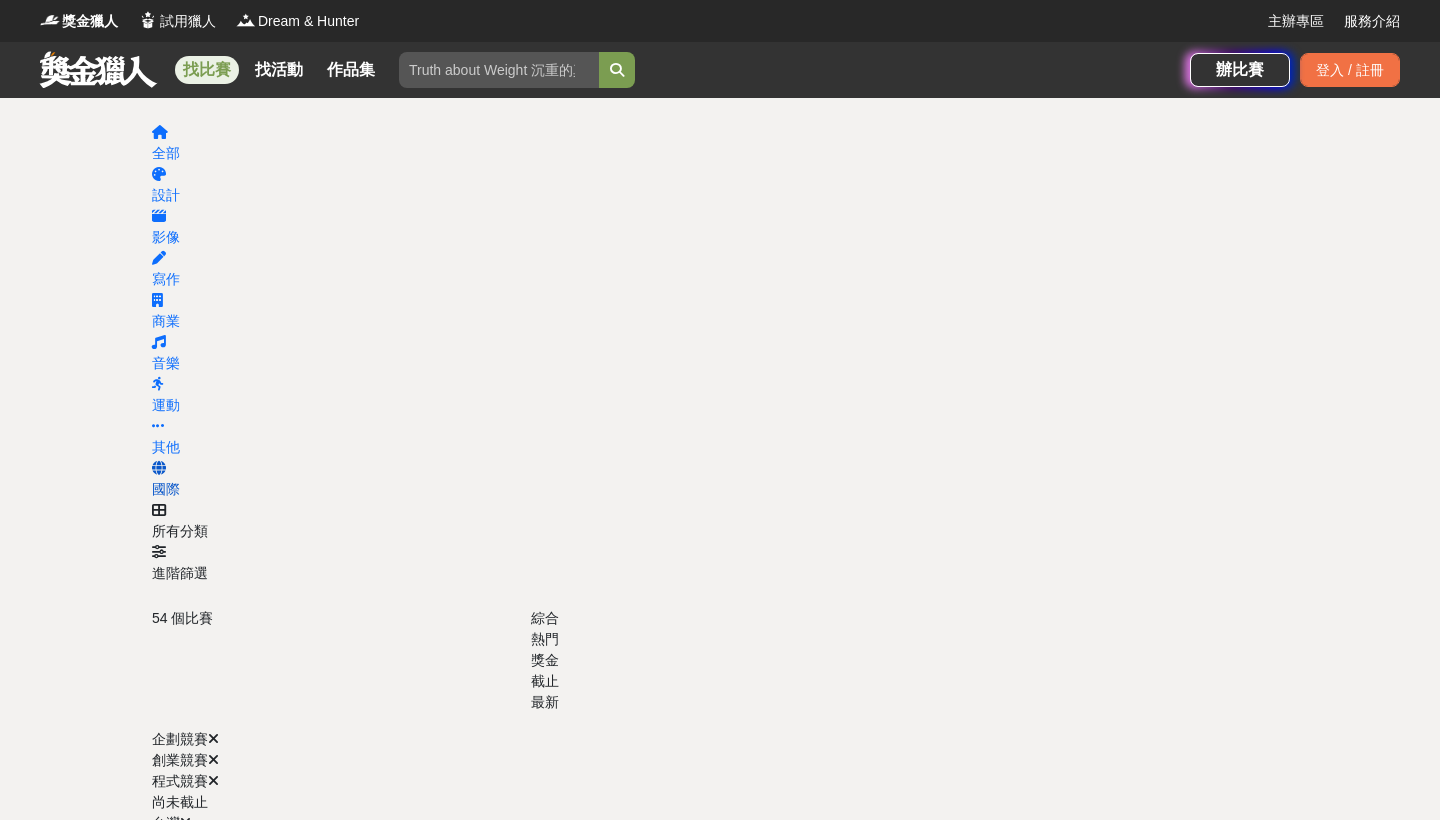 click on "國際" at bounding box center [720, 479] 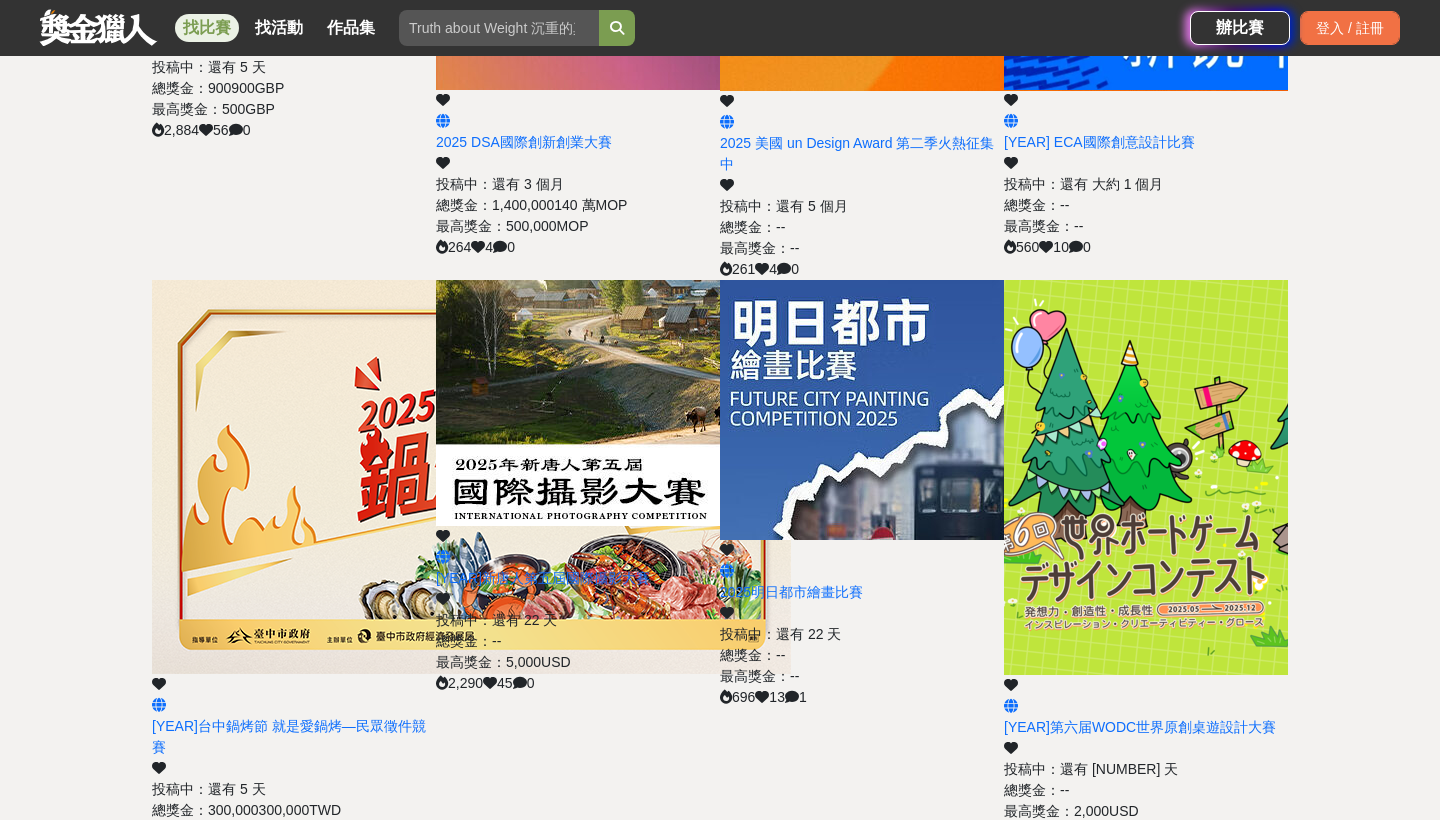 scroll, scrollTop: 1732, scrollLeft: 0, axis: vertical 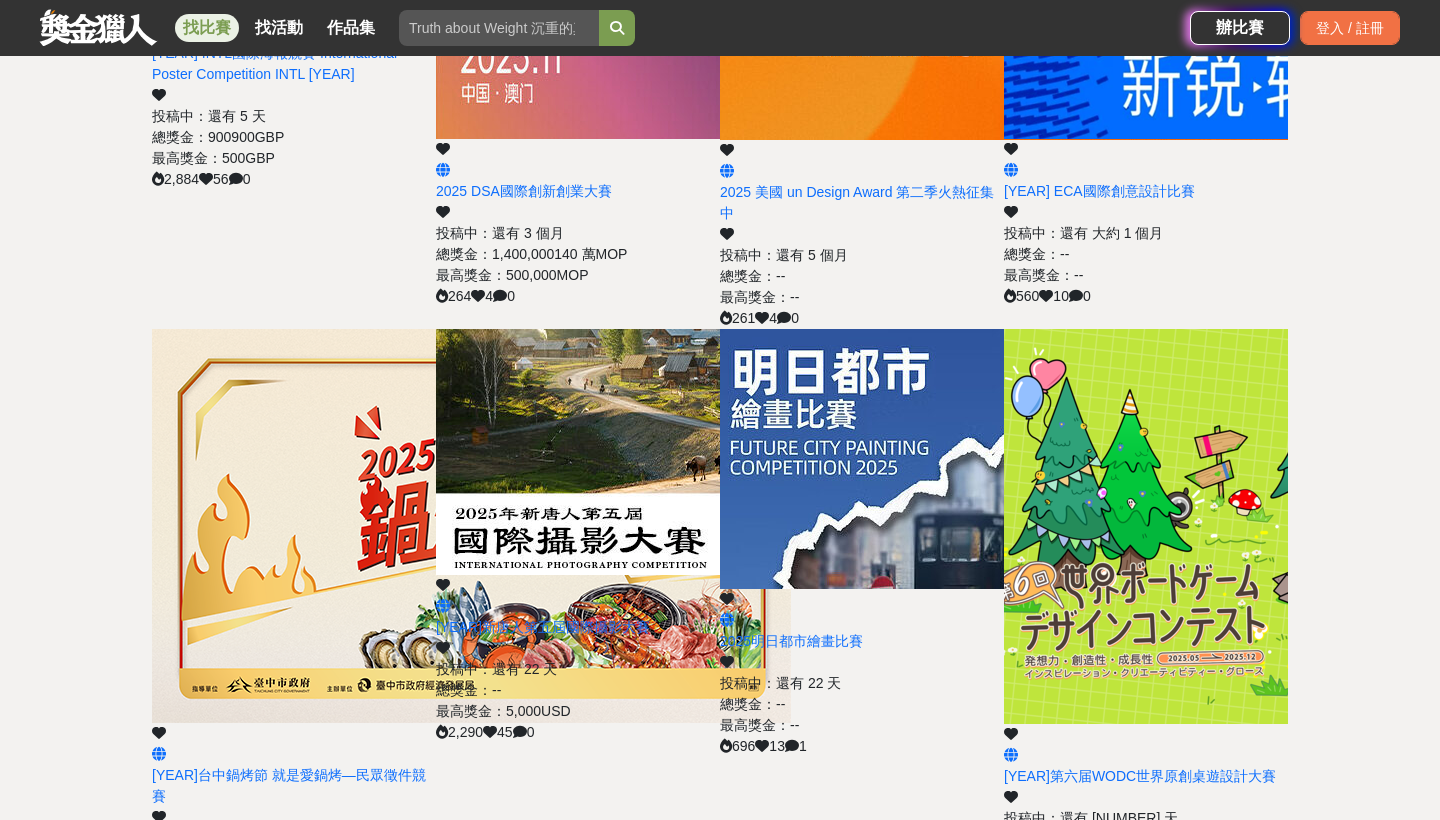 click on "[YEAR] 設計大師獎 The Design Masterprize (DMP) Award [YEAR]" at bounding box center [578, 1101] 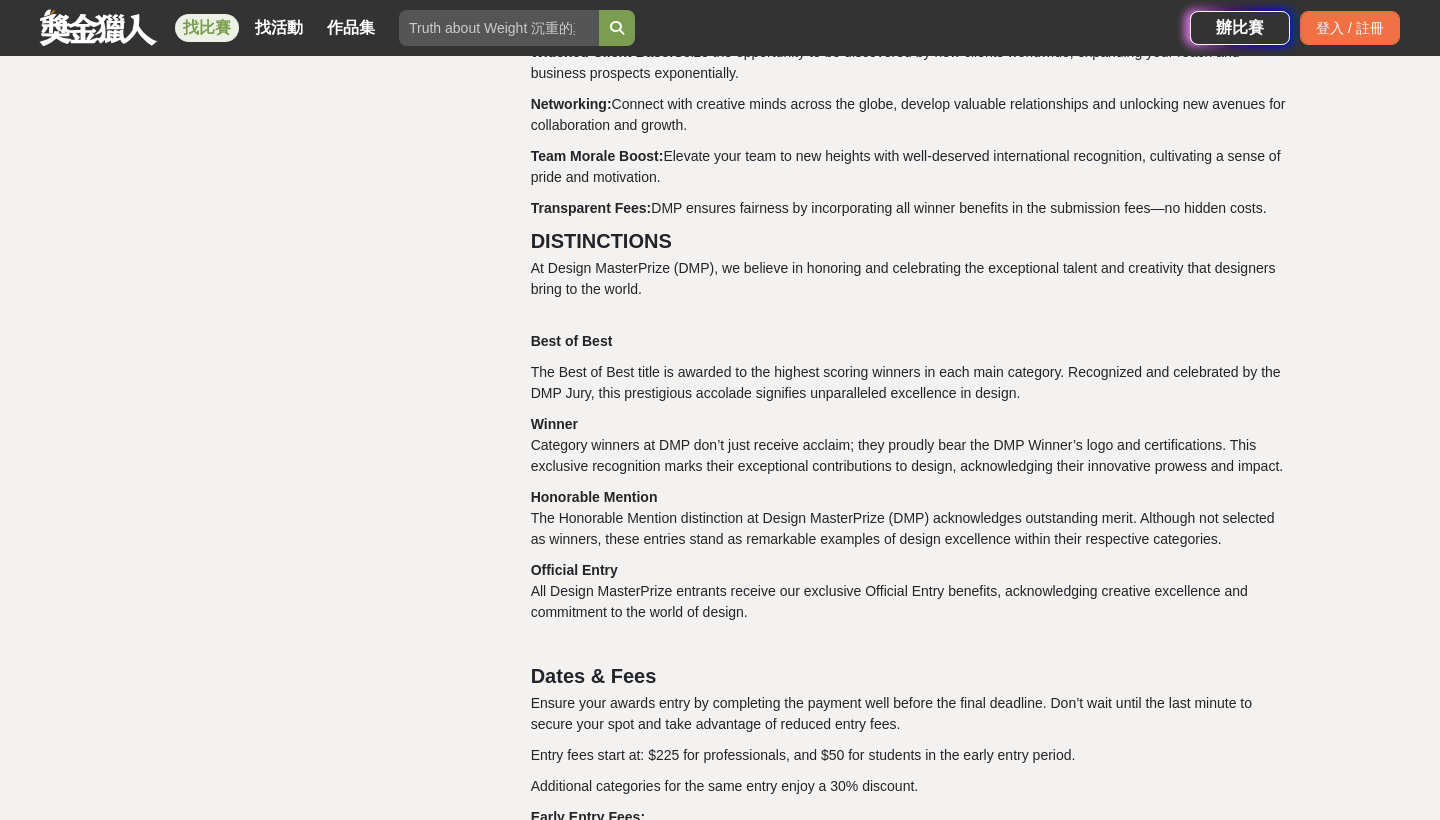 scroll, scrollTop: 1675, scrollLeft: 0, axis: vertical 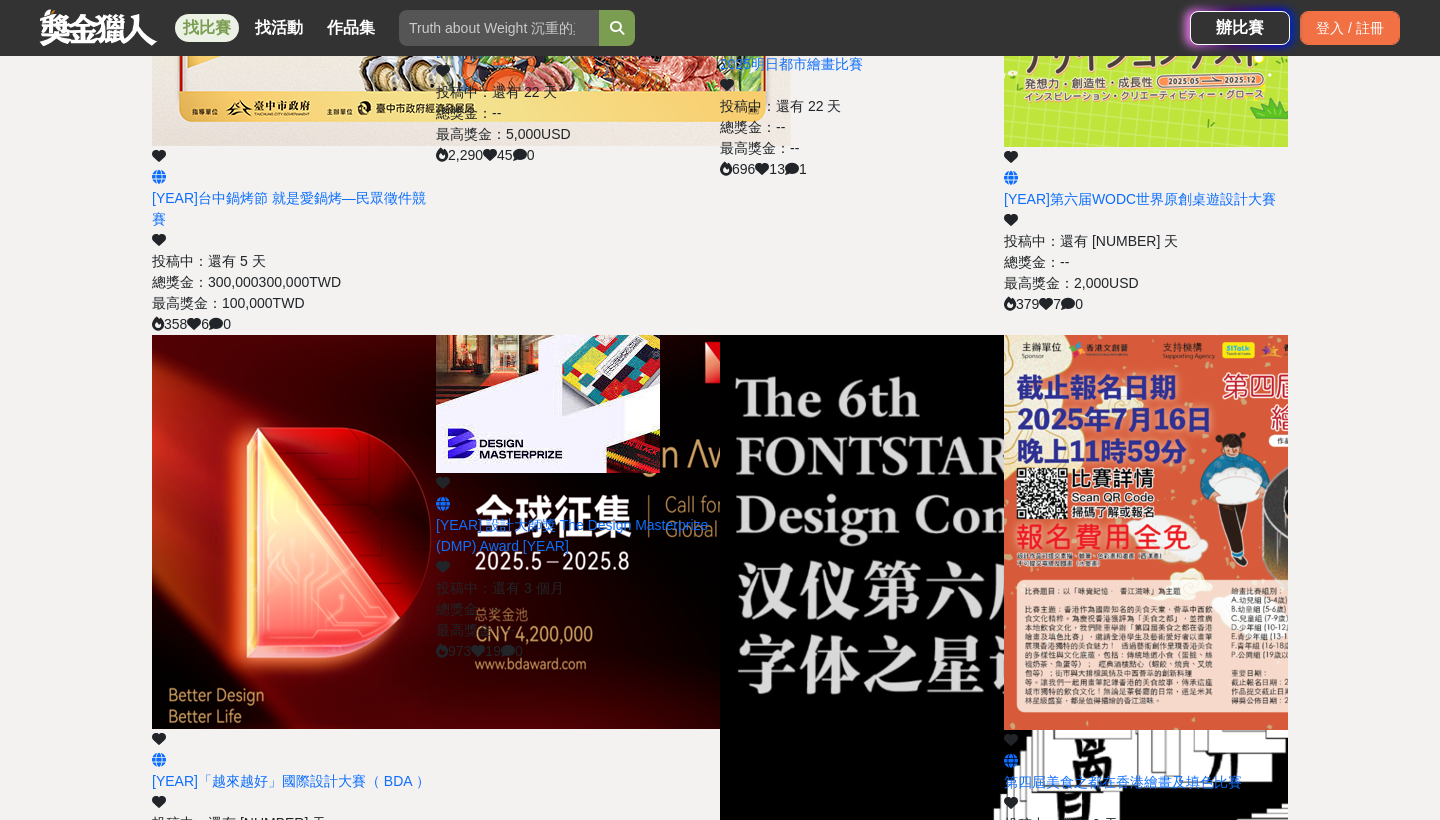 click on "[YEAR] 薪時尚「東方風采」黃金珠寶首飾設計大賽開跑！最高獎金NT$10萬元等你來挑戰！" at bounding box center [294, 2181] 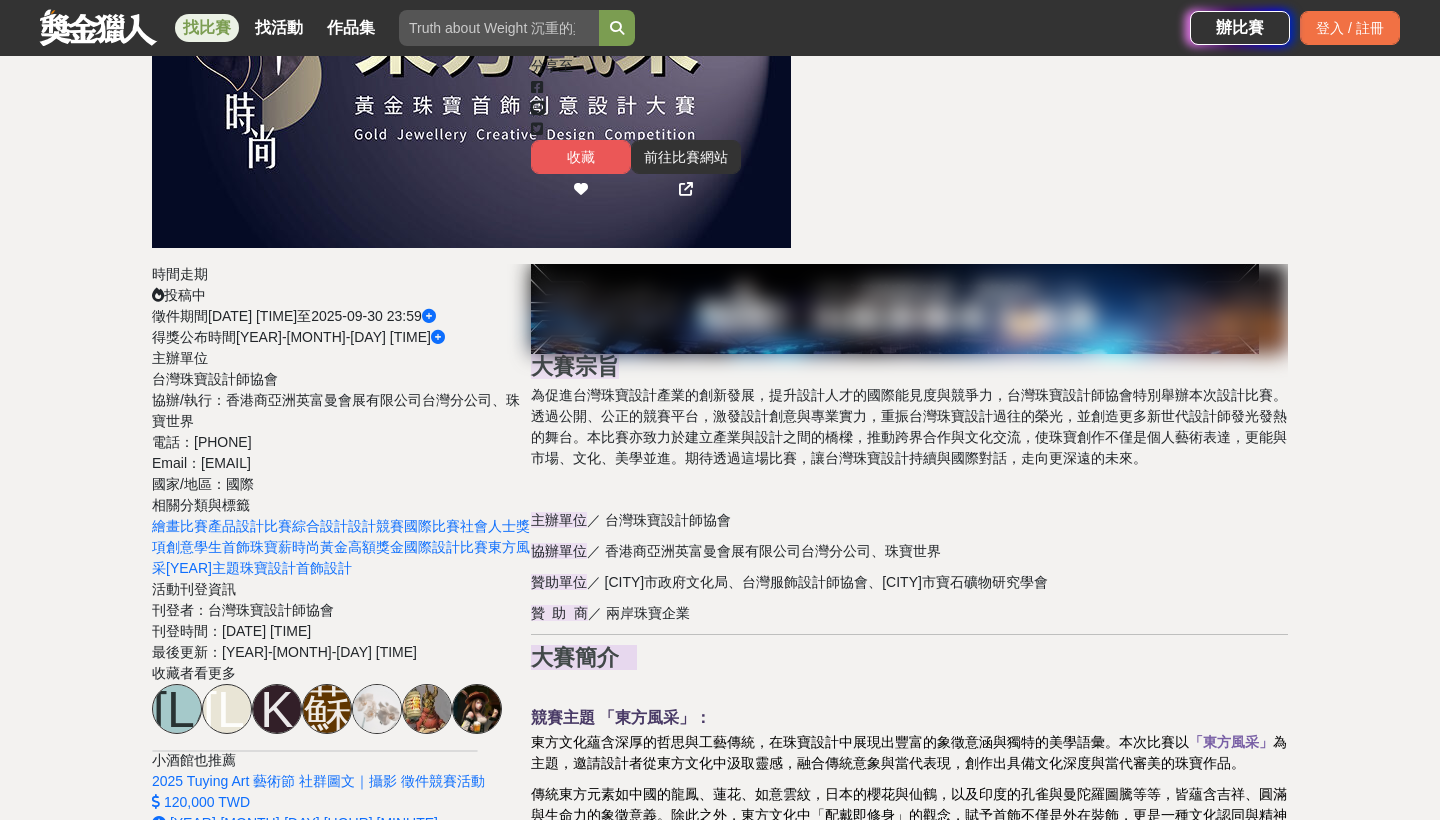 scroll, scrollTop: 486, scrollLeft: 0, axis: vertical 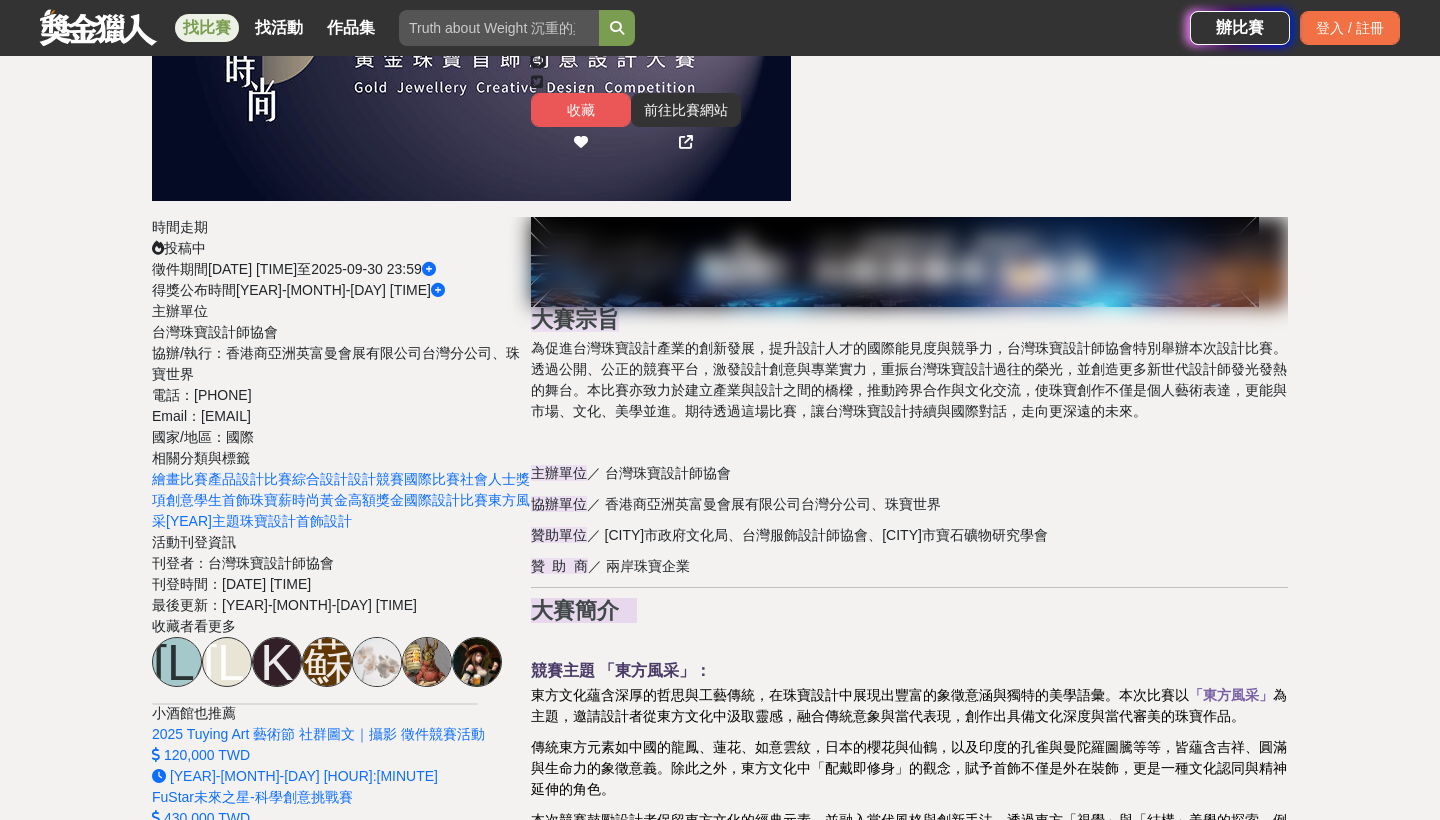 click at bounding box center (159, 5968) 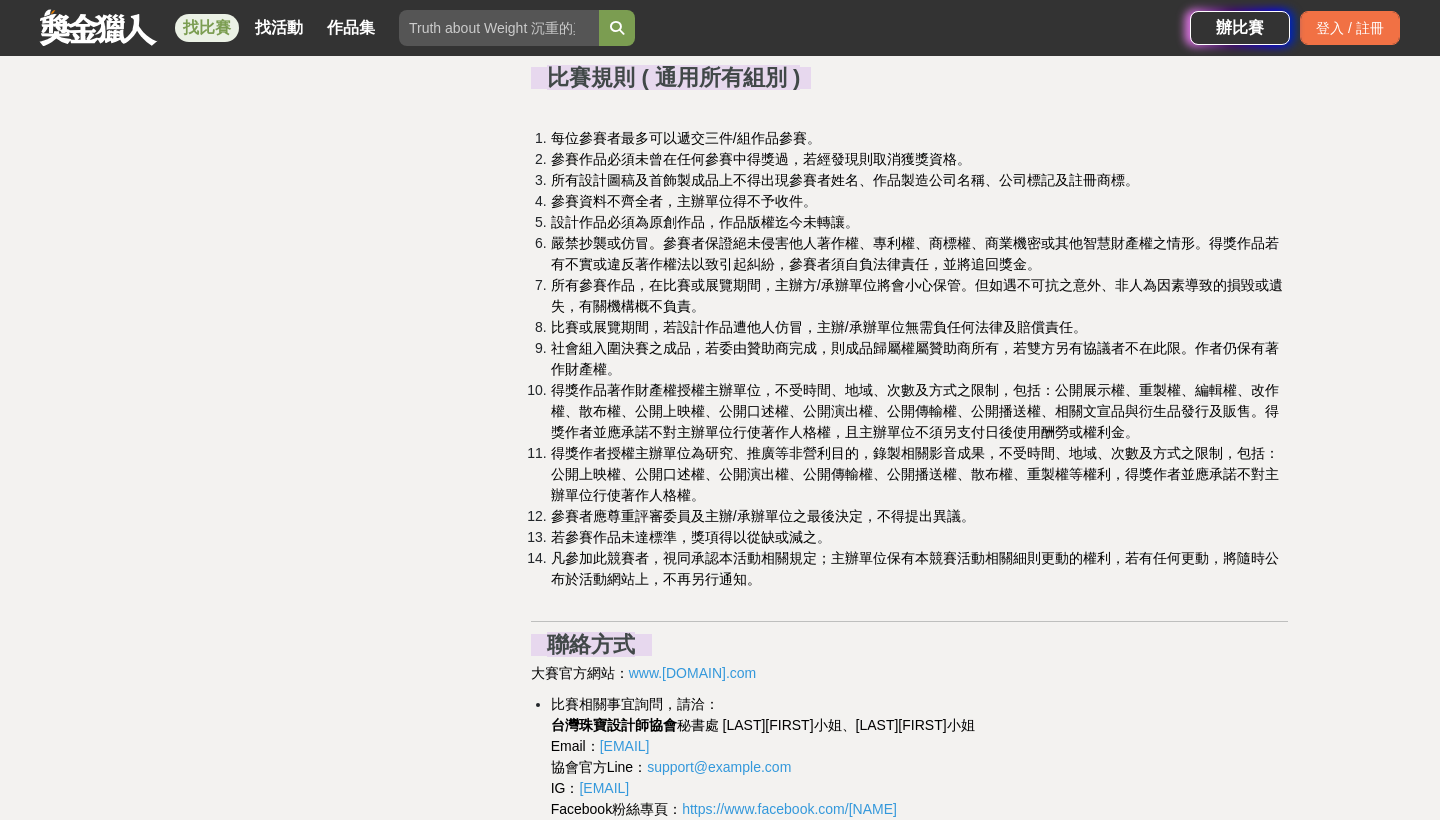 scroll, scrollTop: 5550, scrollLeft: 0, axis: vertical 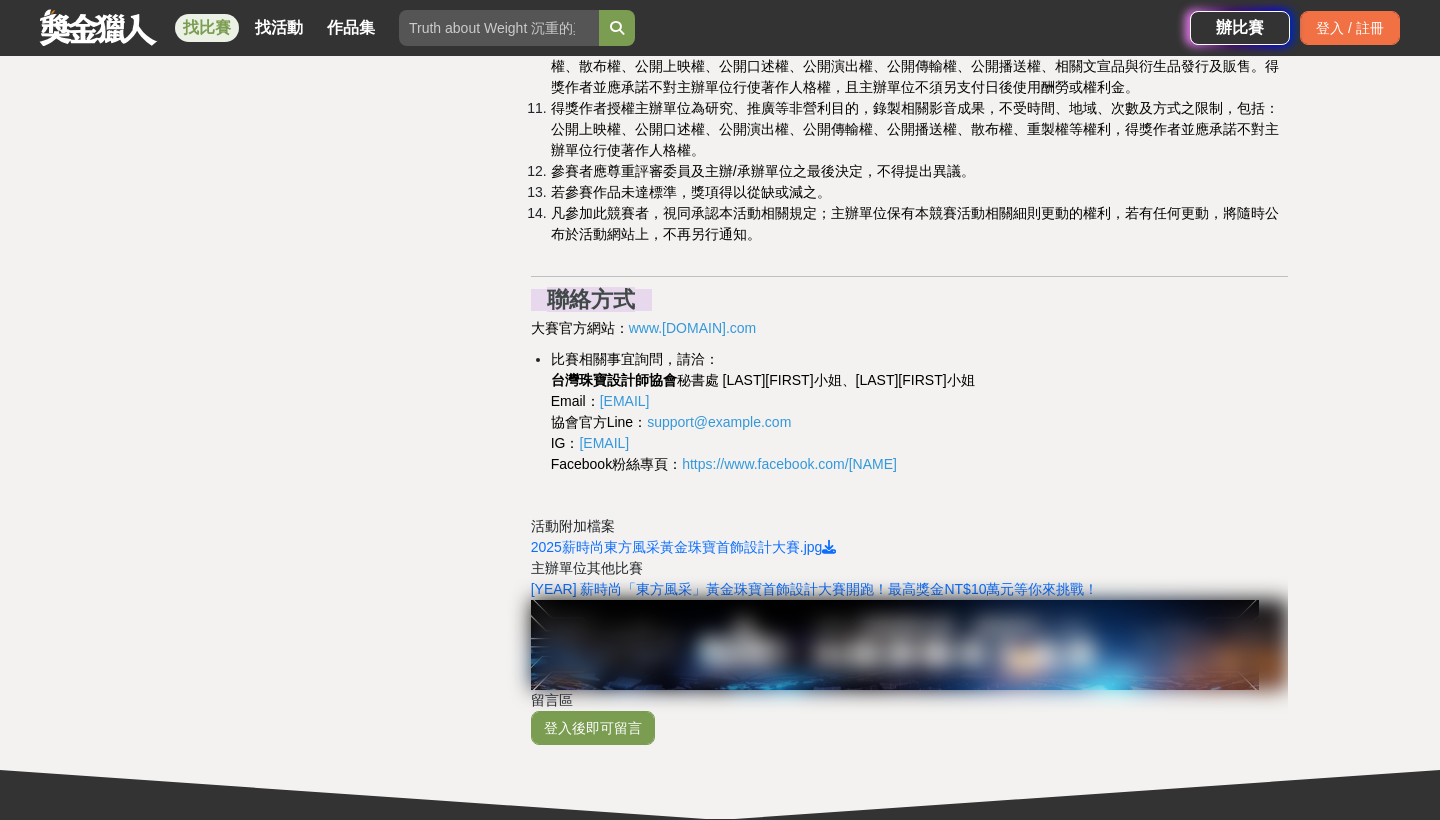 click on "[EMAIL]" at bounding box center [604, 443] 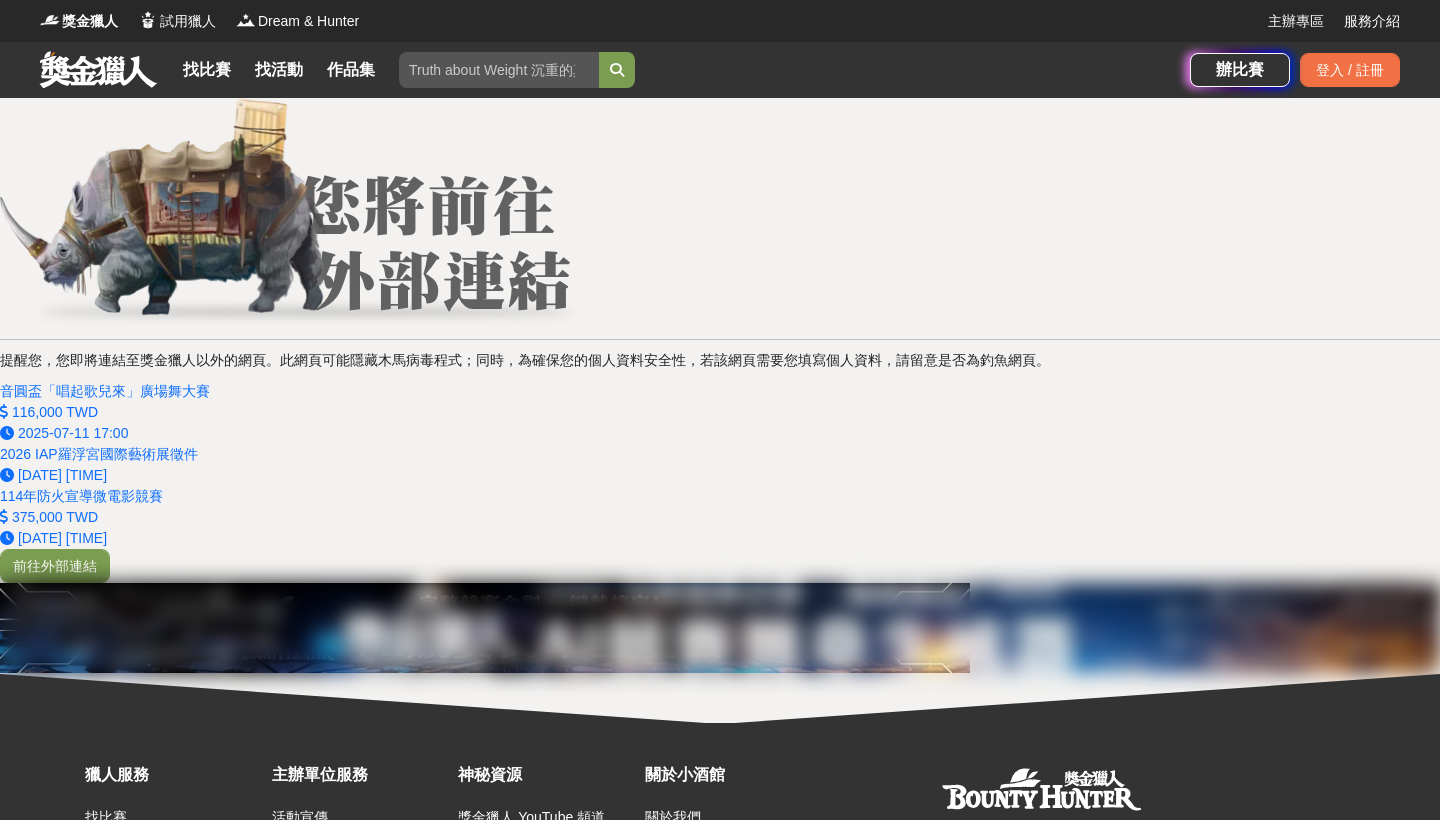 scroll, scrollTop: 0, scrollLeft: 0, axis: both 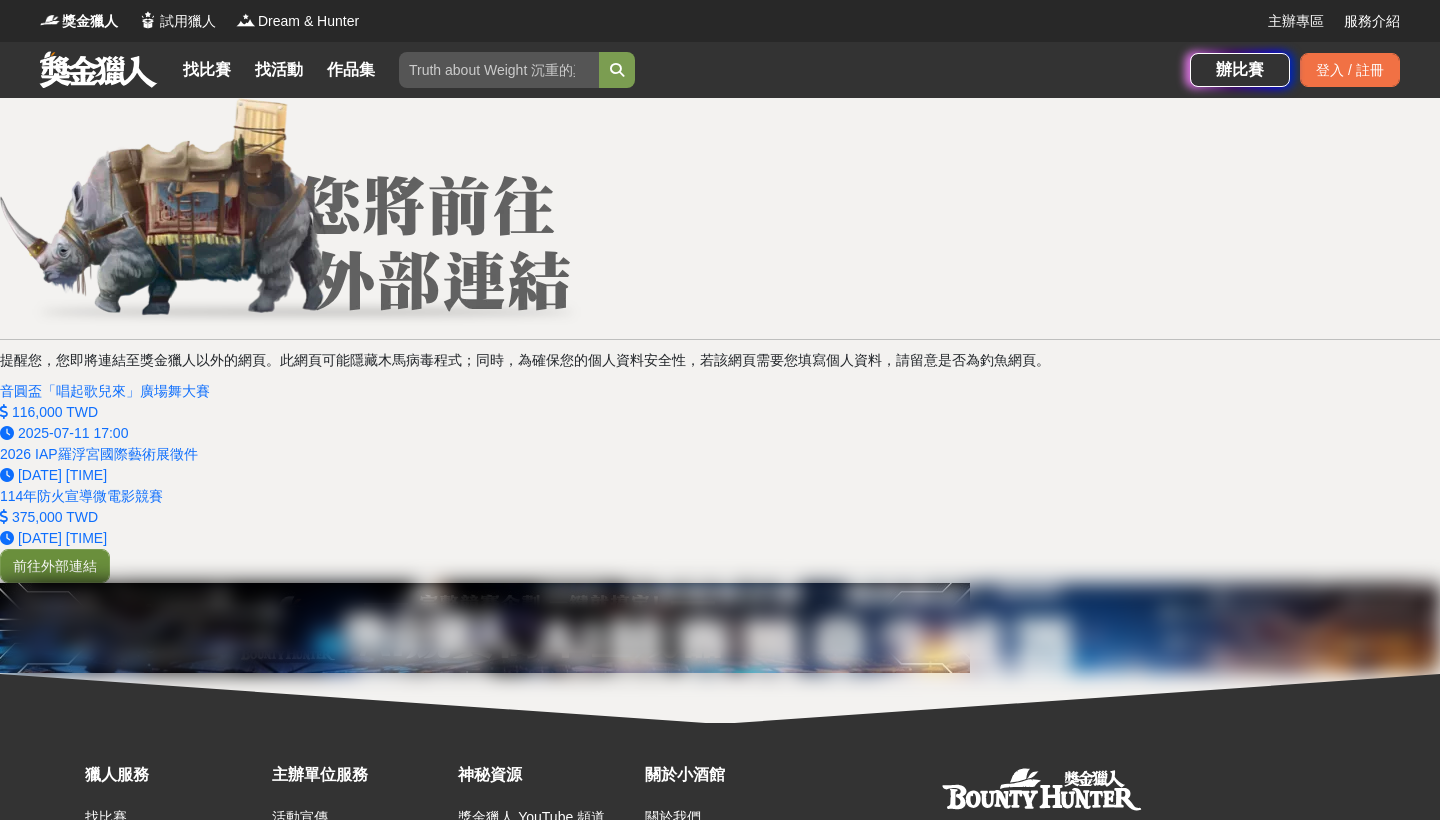 click on "前往外部連結" at bounding box center (55, 566) 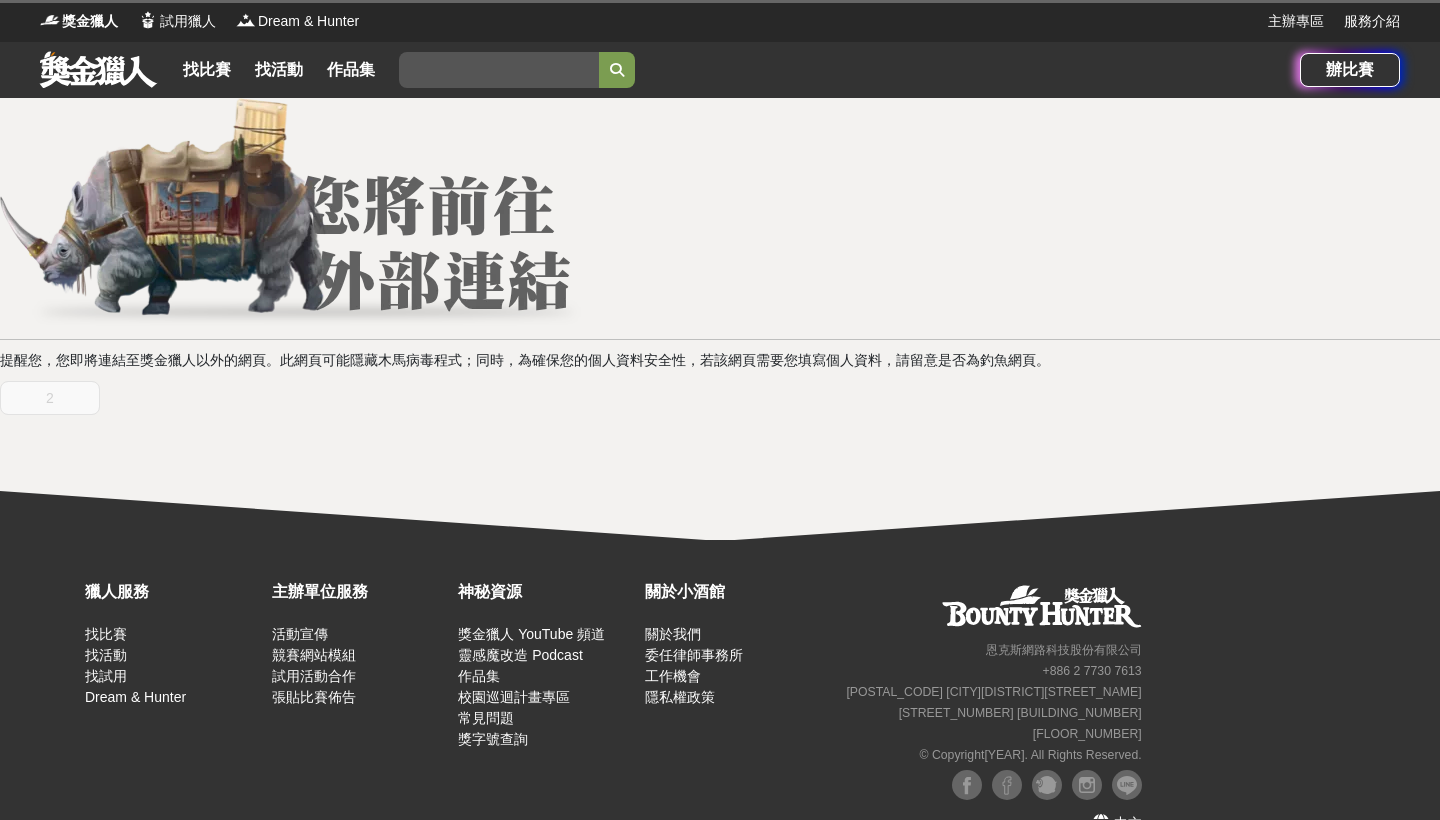 scroll, scrollTop: 0, scrollLeft: 0, axis: both 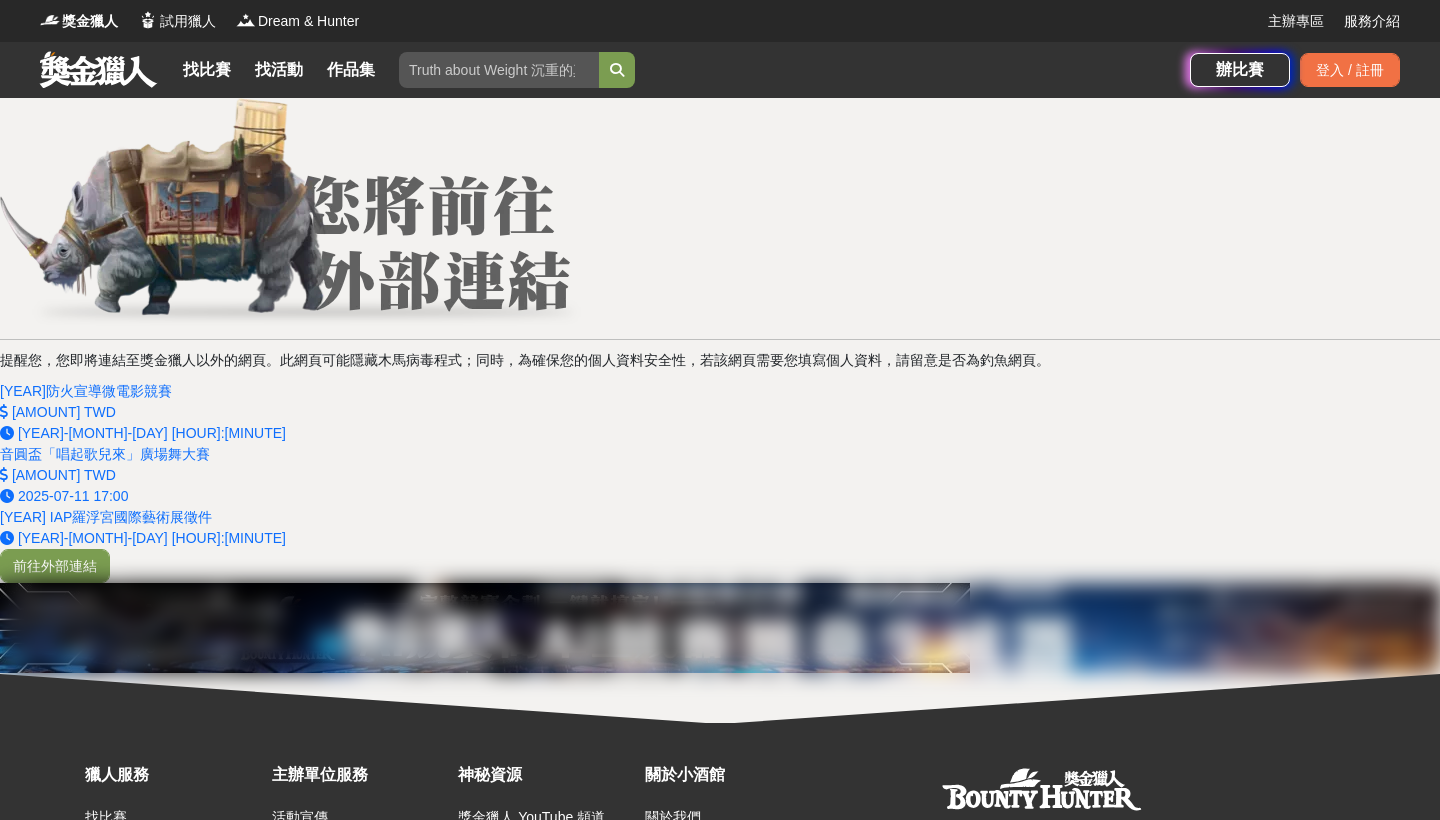 click on "前往外部連結" at bounding box center (55, 566) 